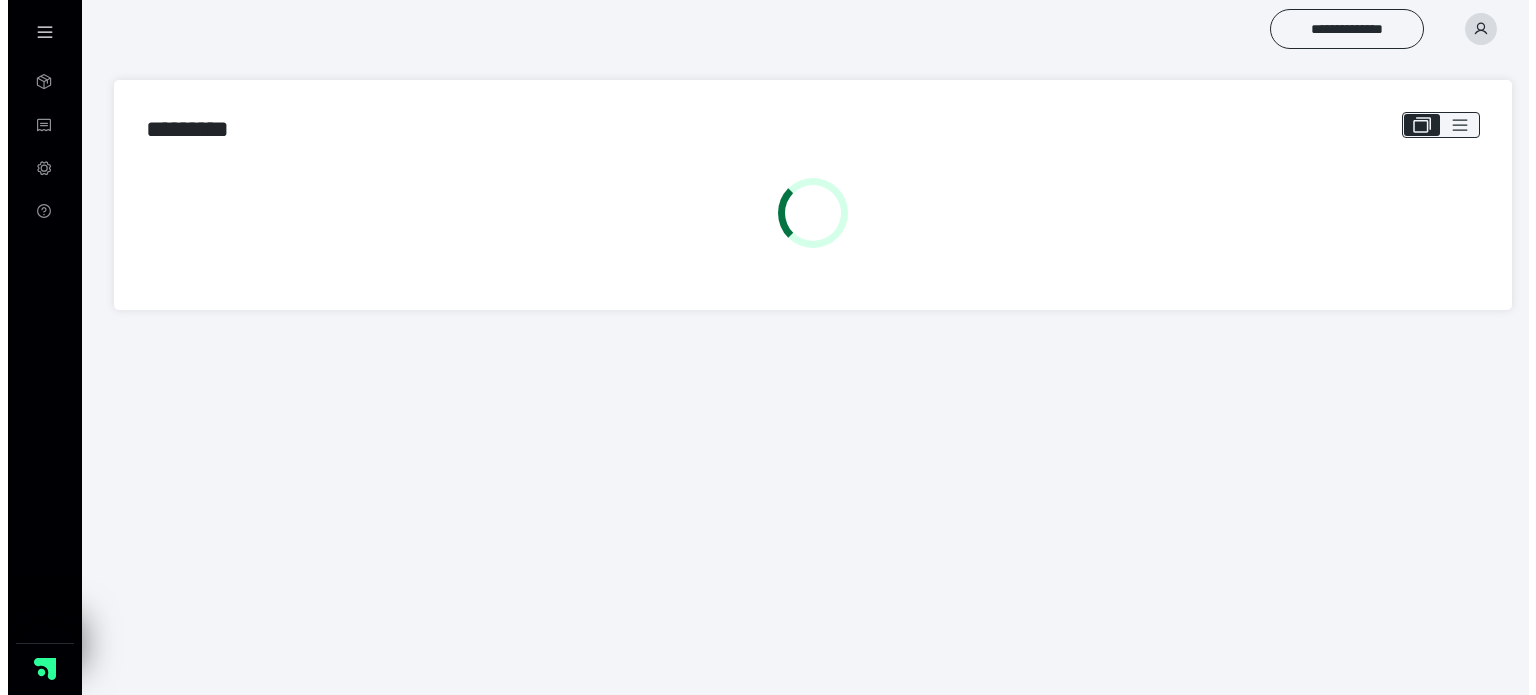 scroll, scrollTop: 0, scrollLeft: 0, axis: both 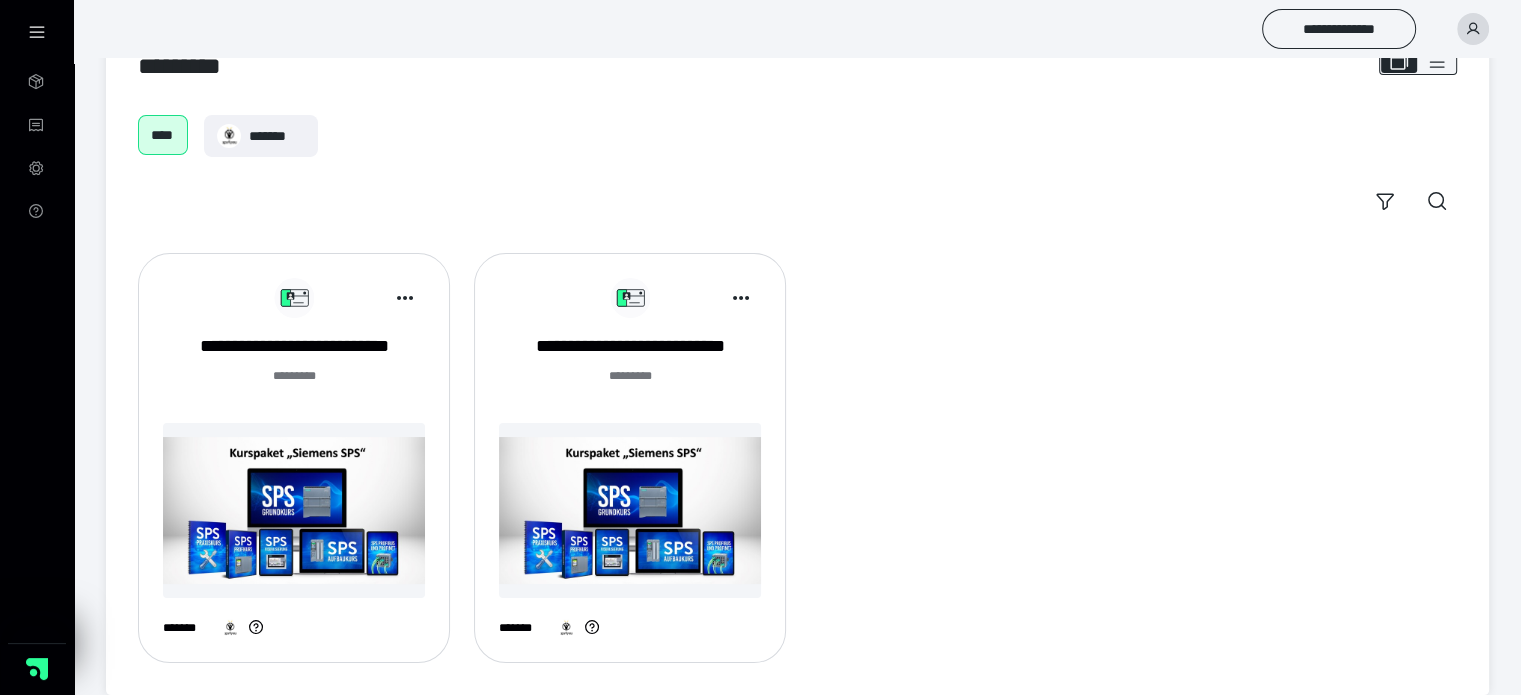 click at bounding box center [294, 510] 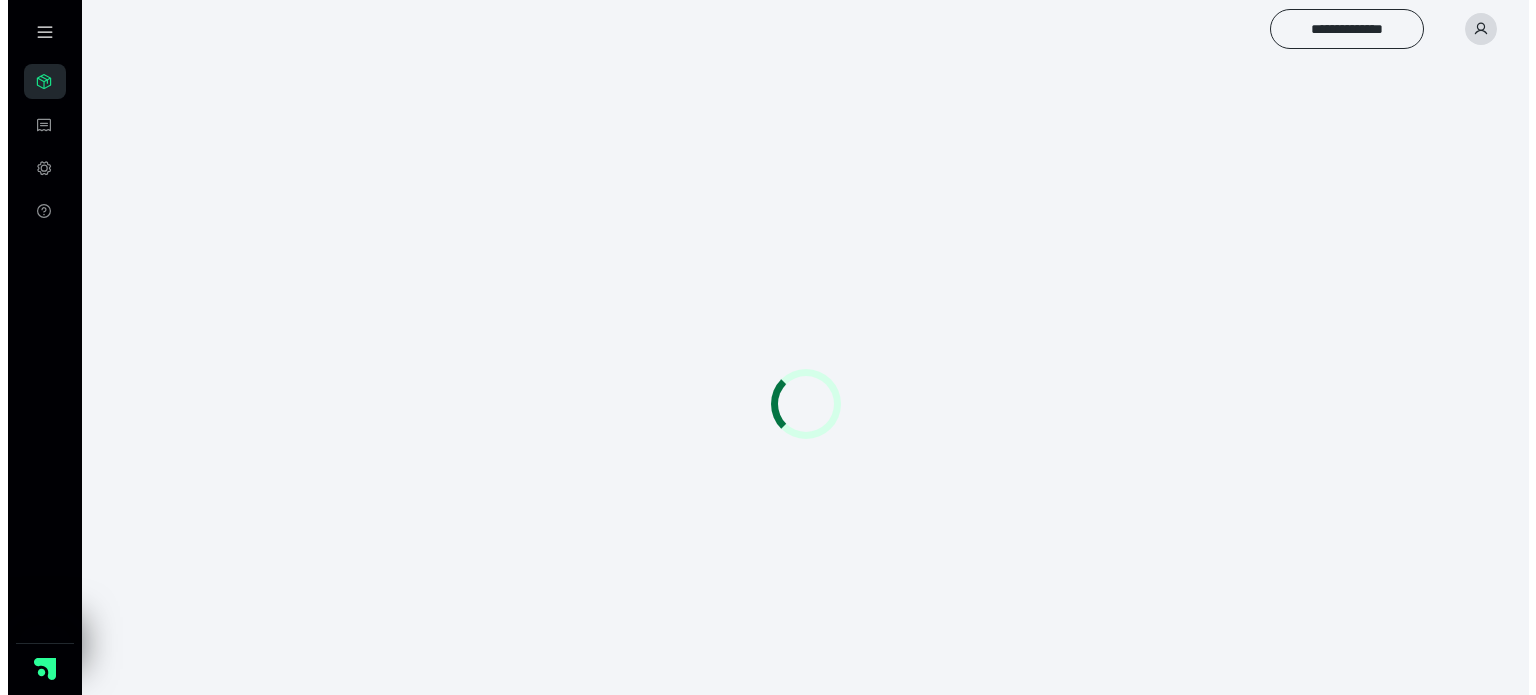 scroll, scrollTop: 0, scrollLeft: 0, axis: both 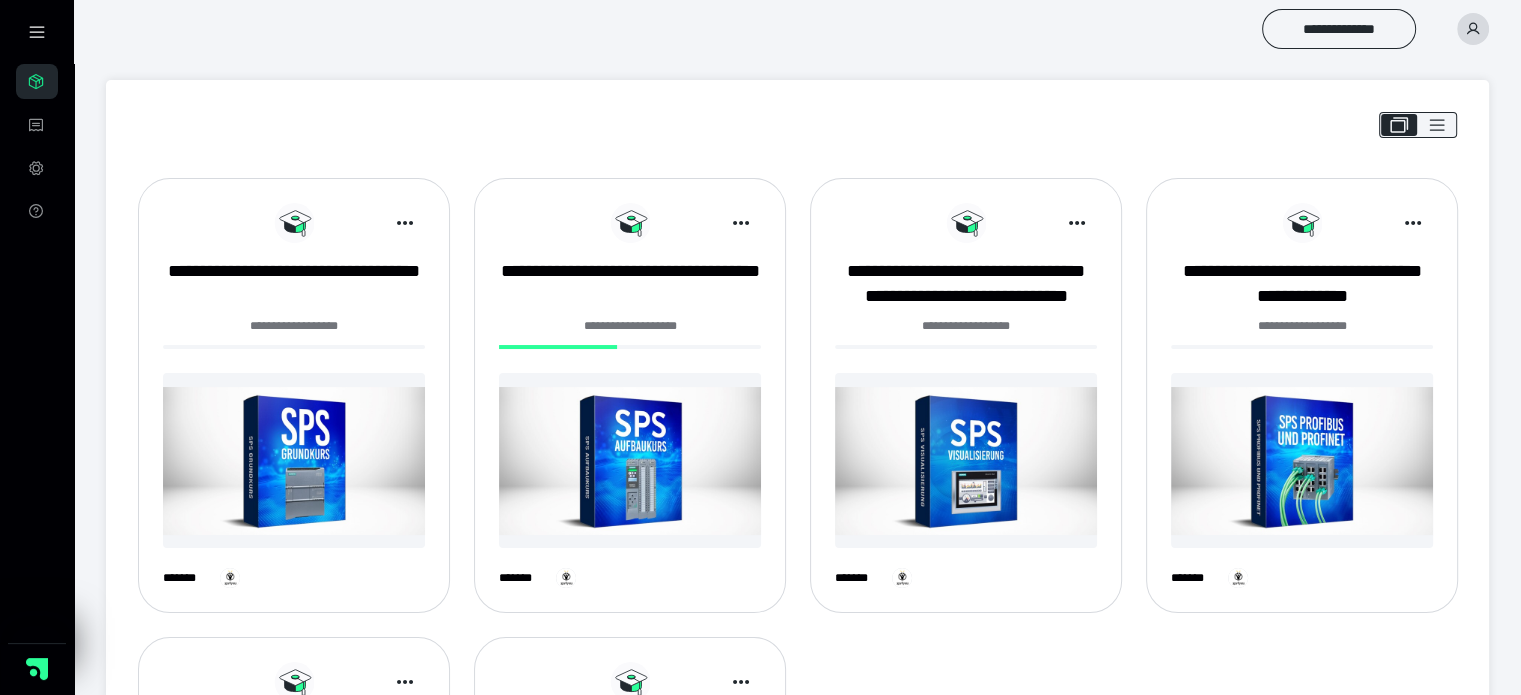 click at bounding box center [630, 460] 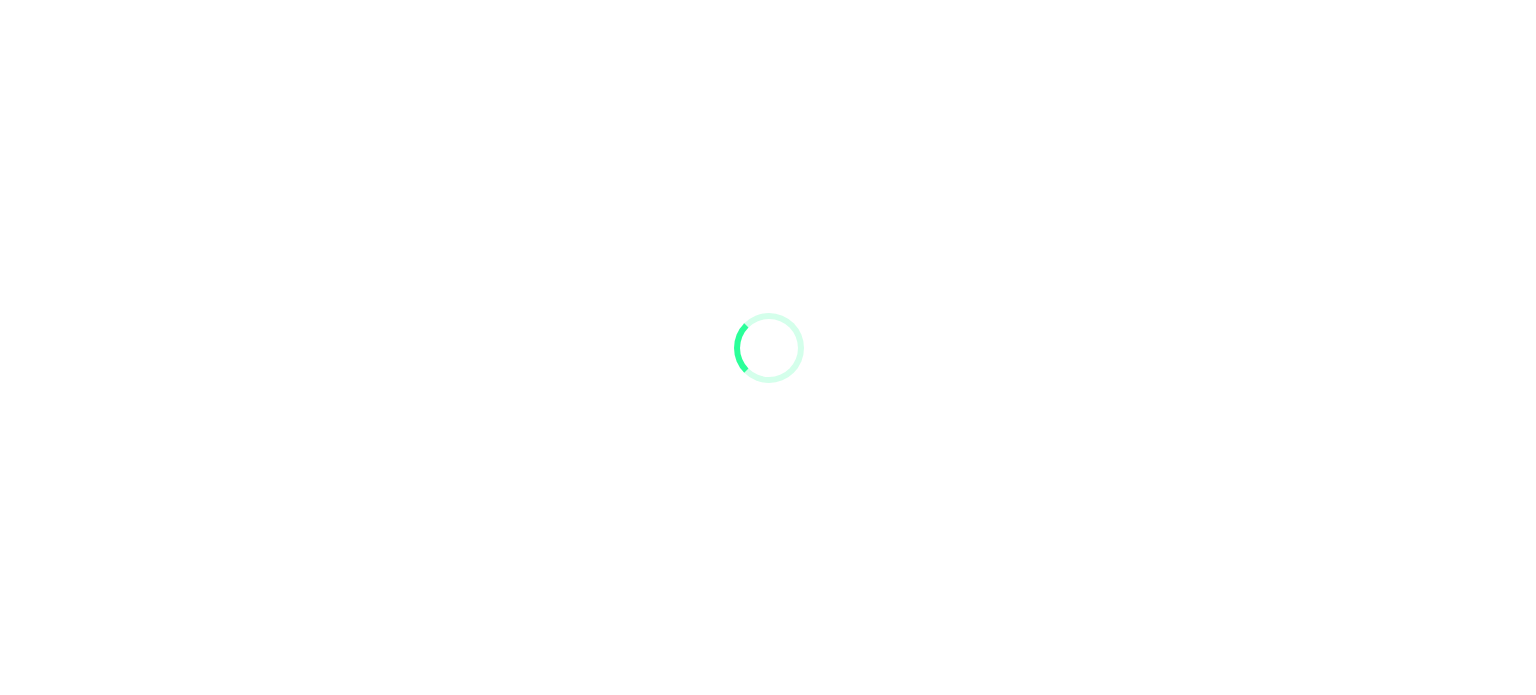 scroll, scrollTop: 0, scrollLeft: 0, axis: both 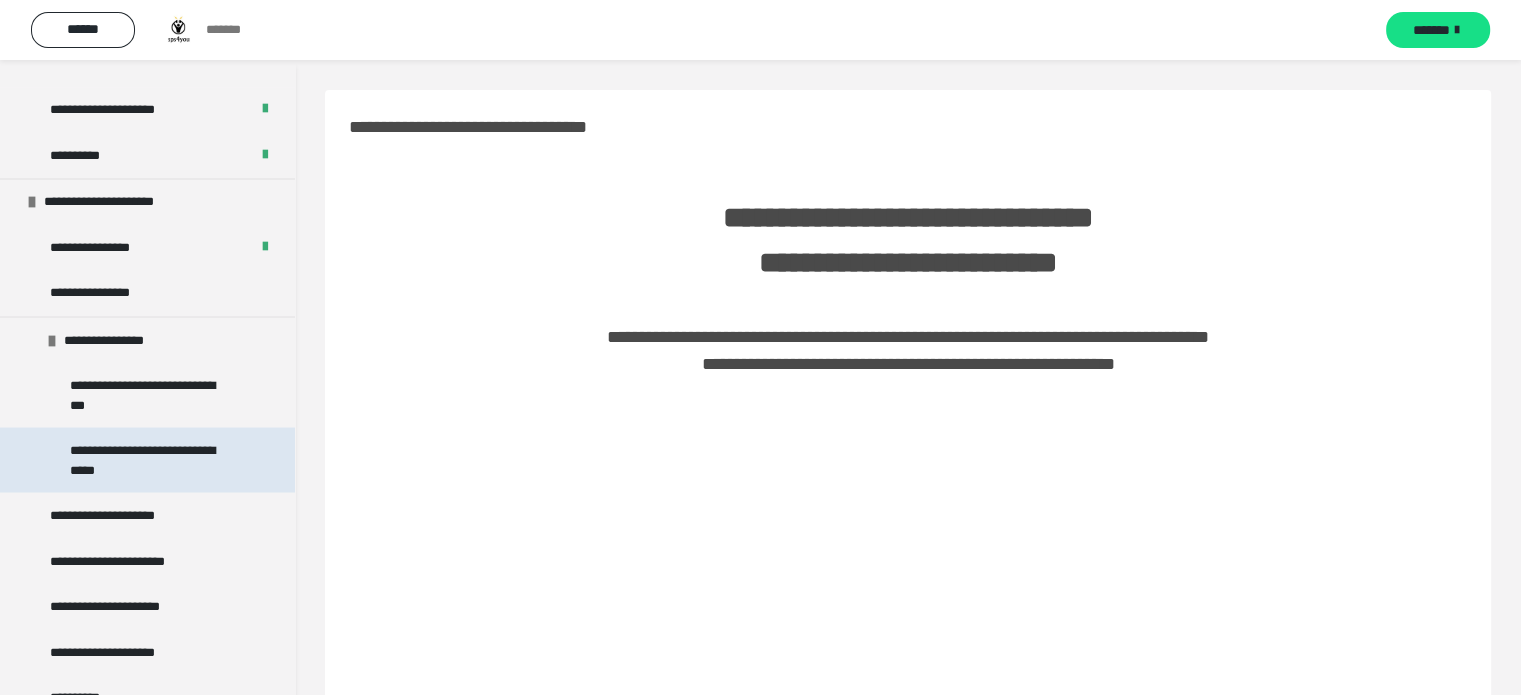 click on "**********" at bounding box center (152, 459) 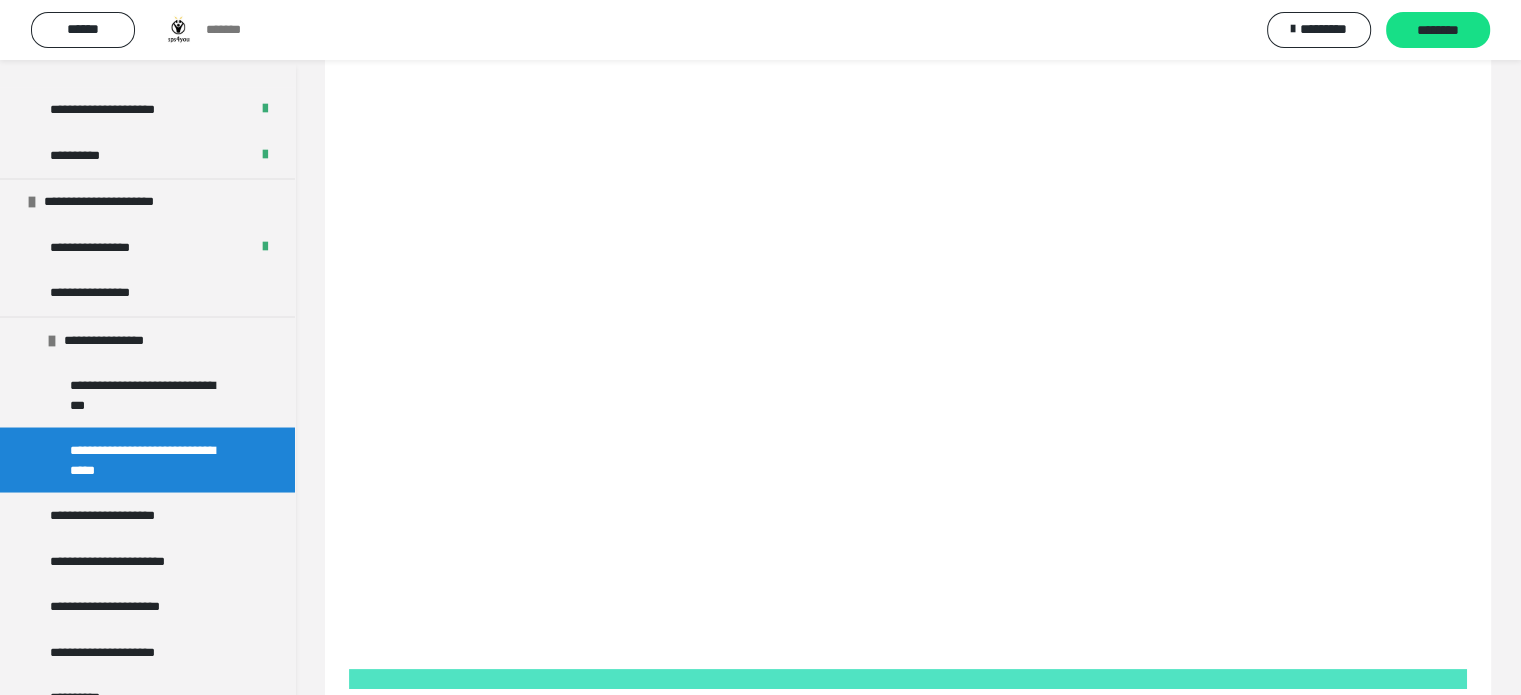 scroll, scrollTop: 163, scrollLeft: 0, axis: vertical 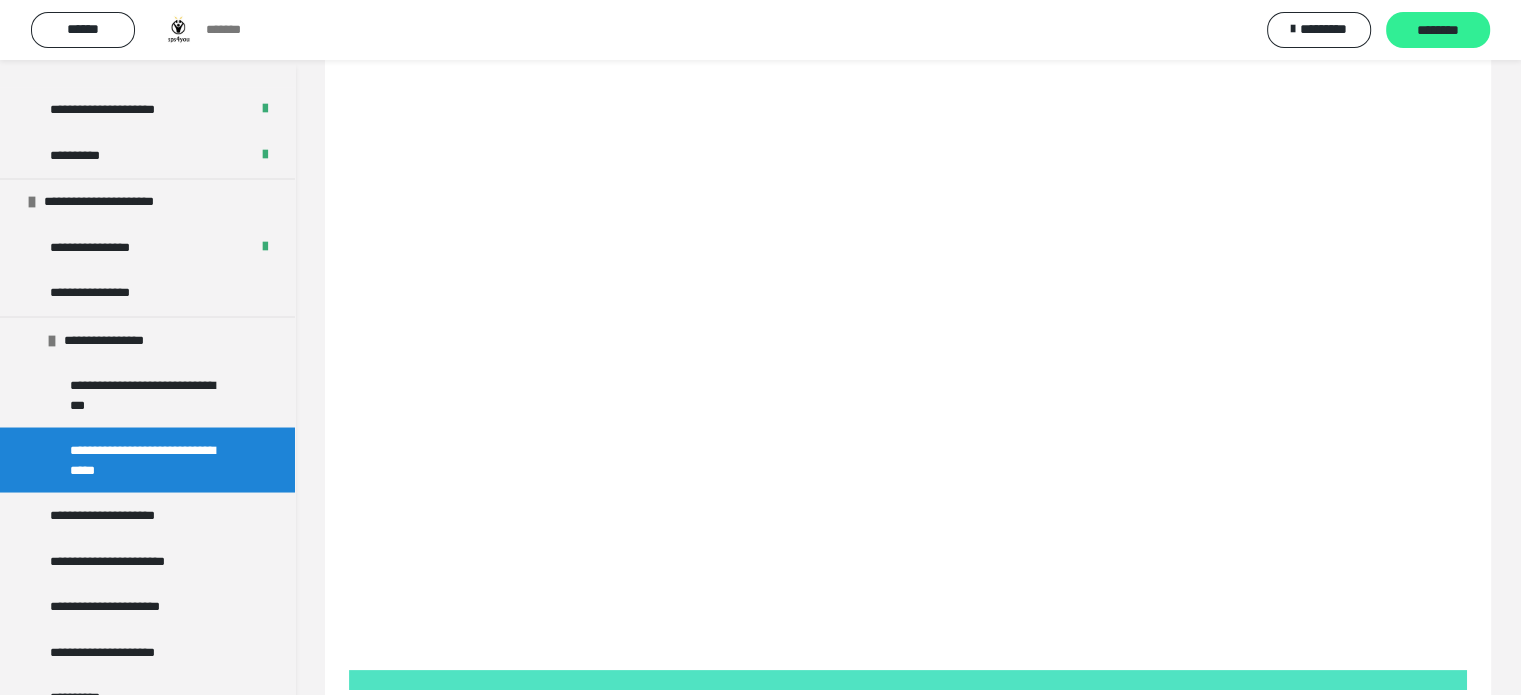 click on "********" at bounding box center (1438, 31) 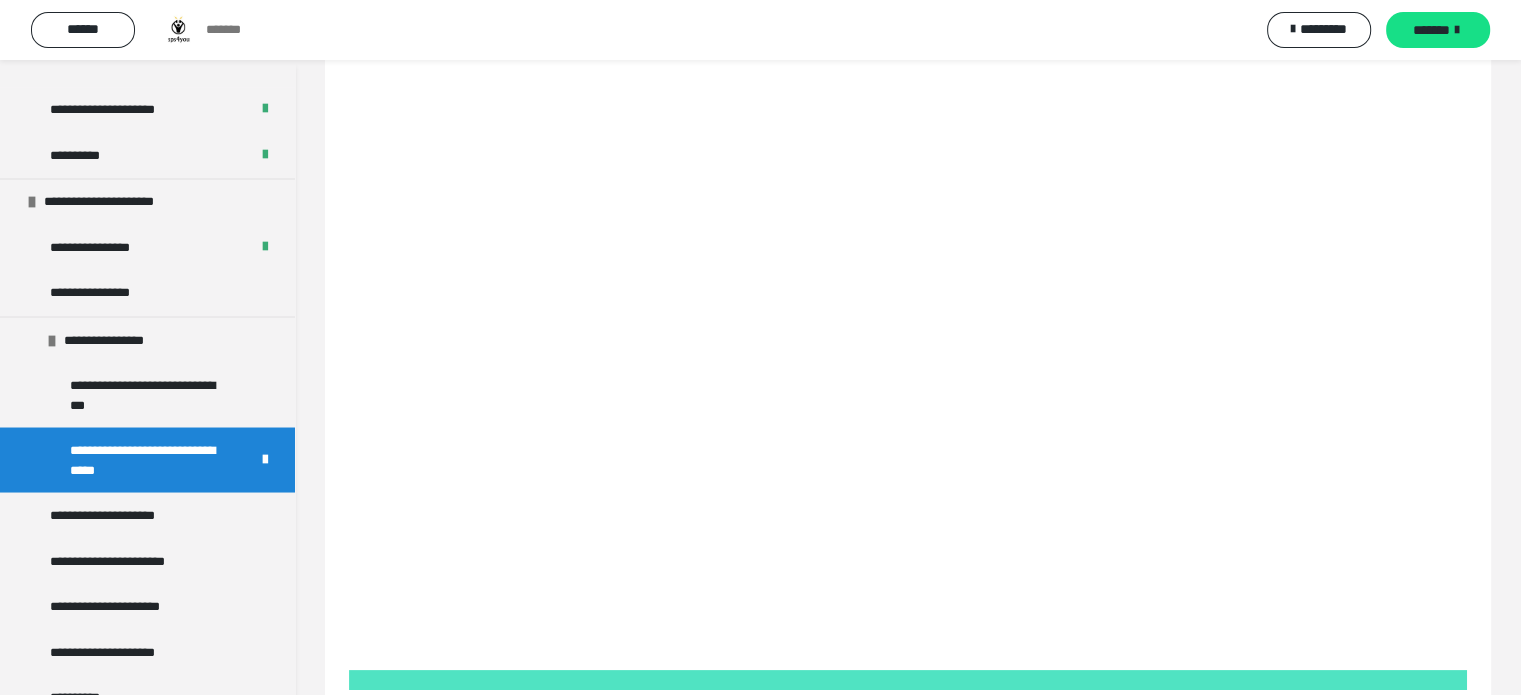 click on "*******" at bounding box center (1431, 30) 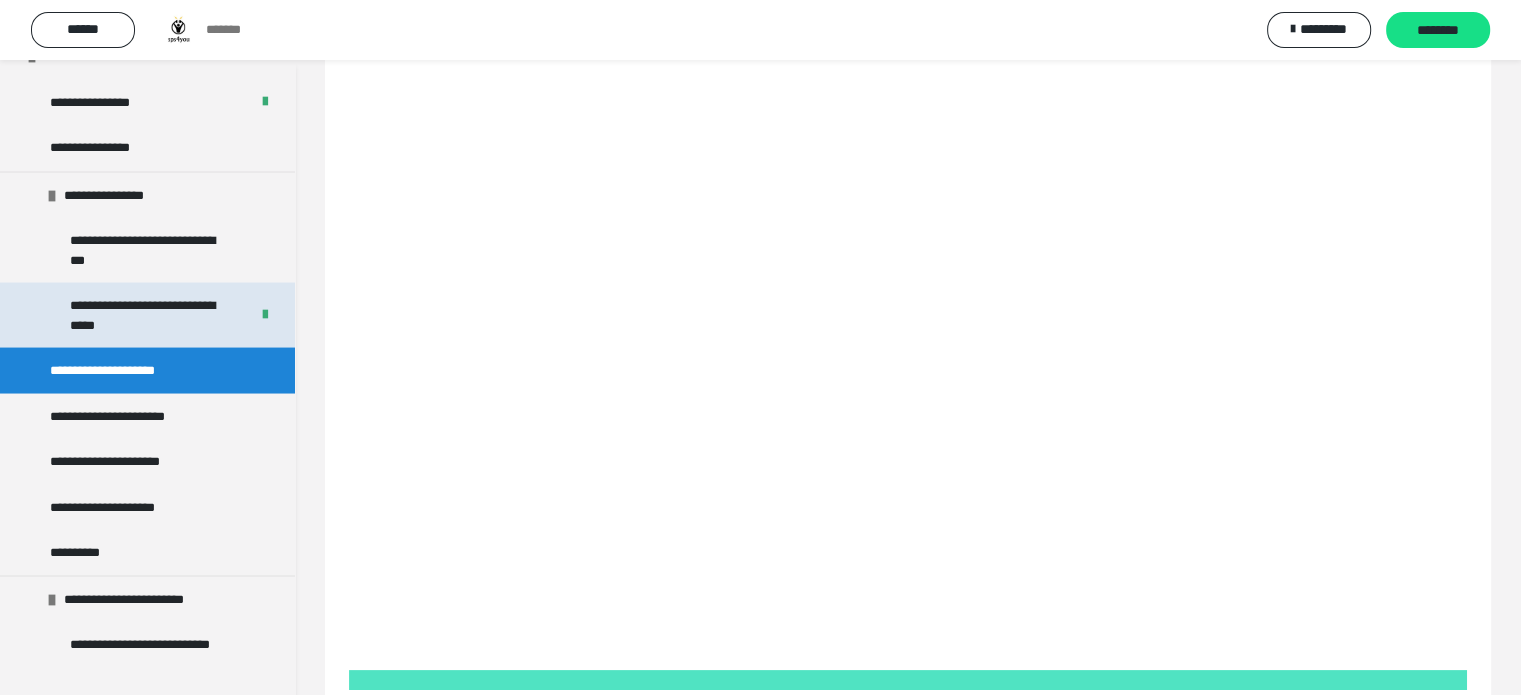 scroll, scrollTop: 3711, scrollLeft: 0, axis: vertical 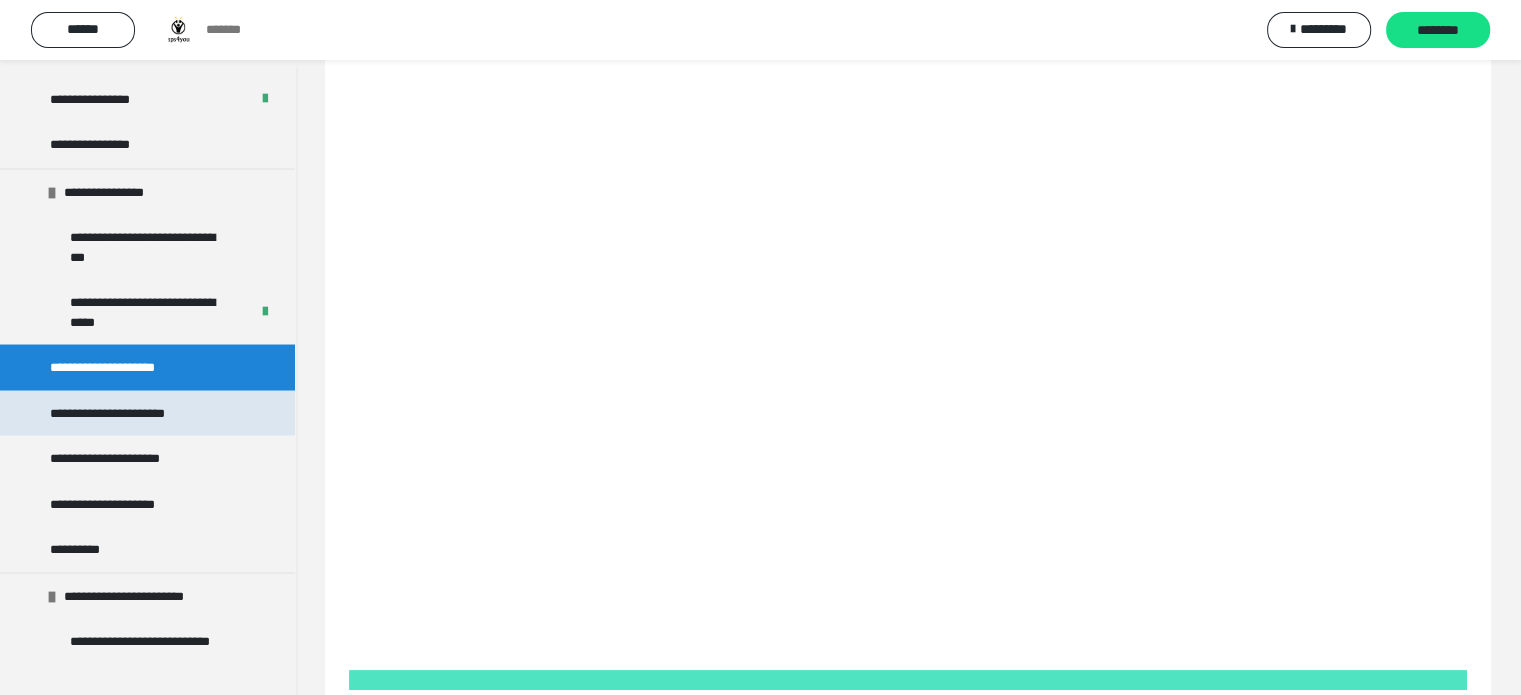 click on "**********" at bounding box center [147, 413] 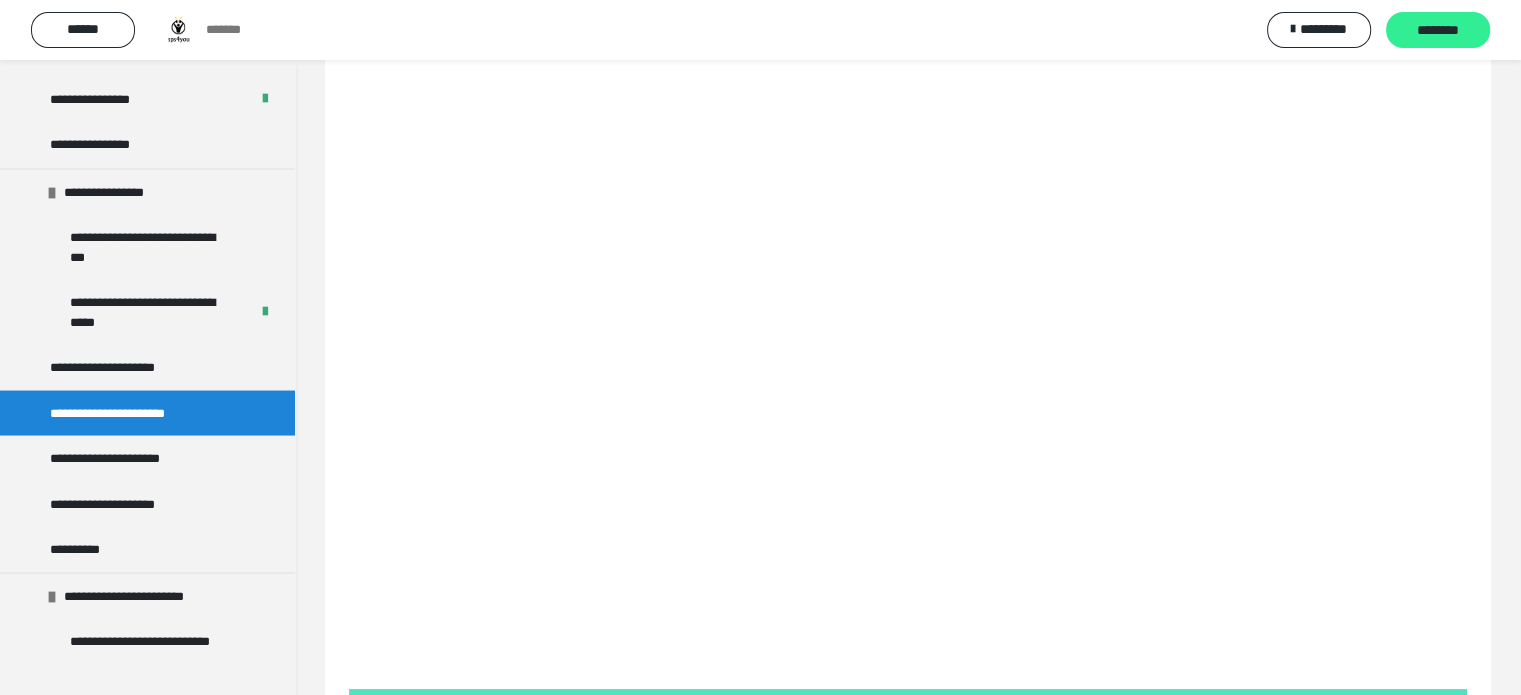click on "********" at bounding box center (1438, 30) 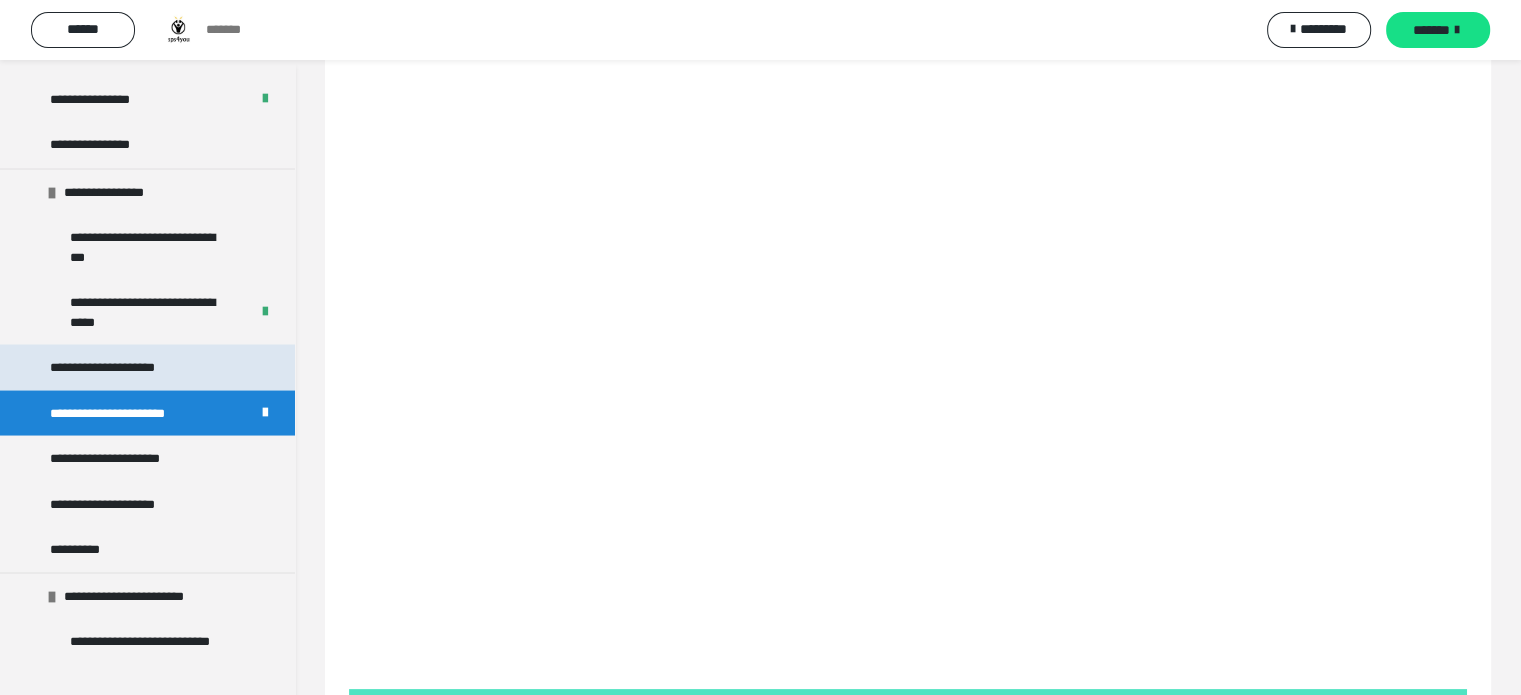 click on "**********" at bounding box center (125, 367) 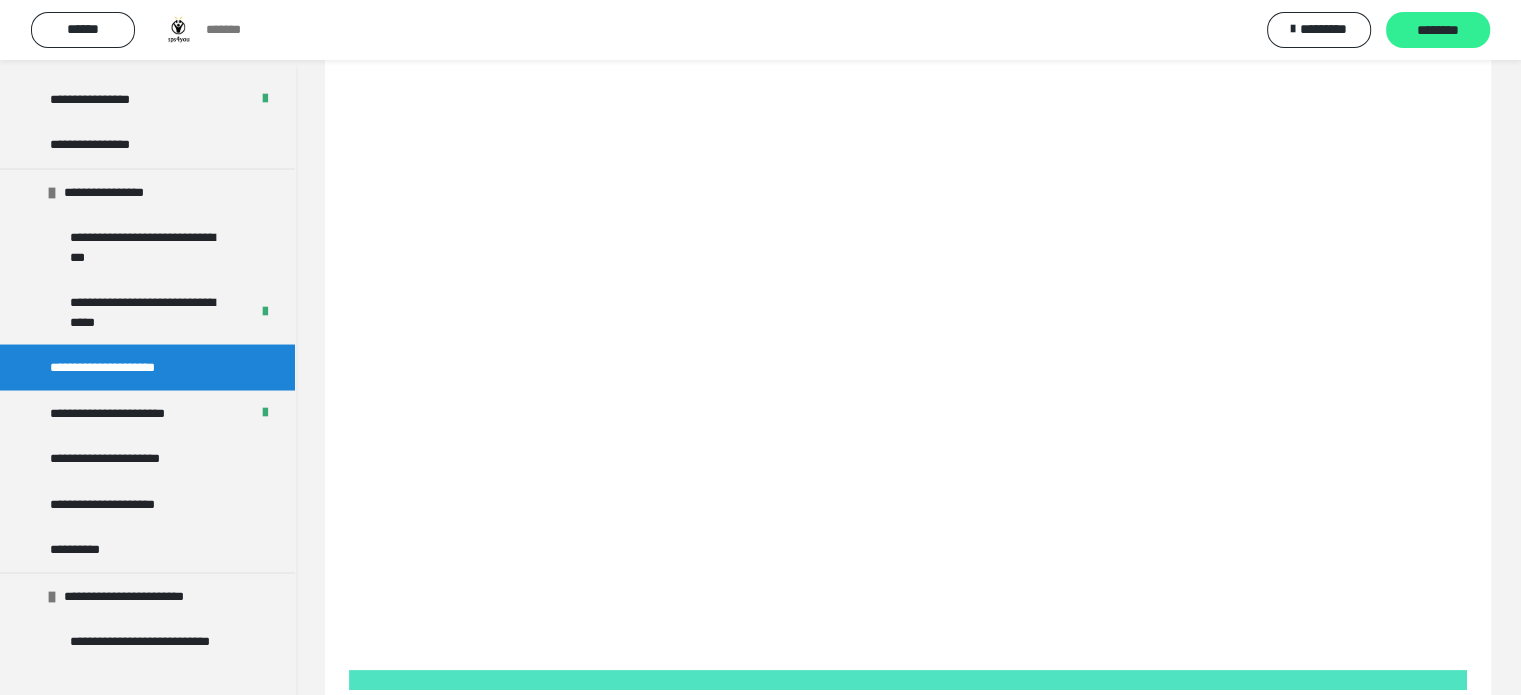 click on "********" at bounding box center (1438, 30) 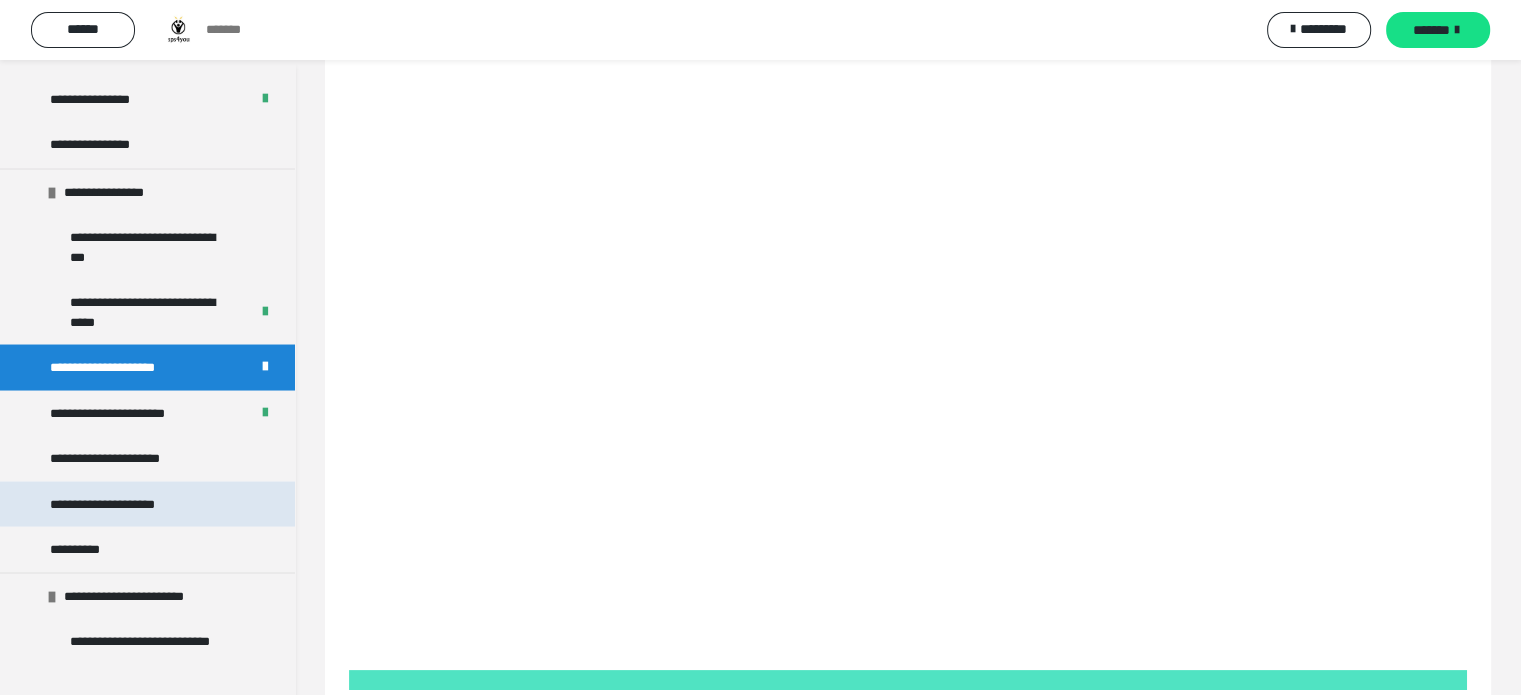 click on "**********" at bounding box center [128, 504] 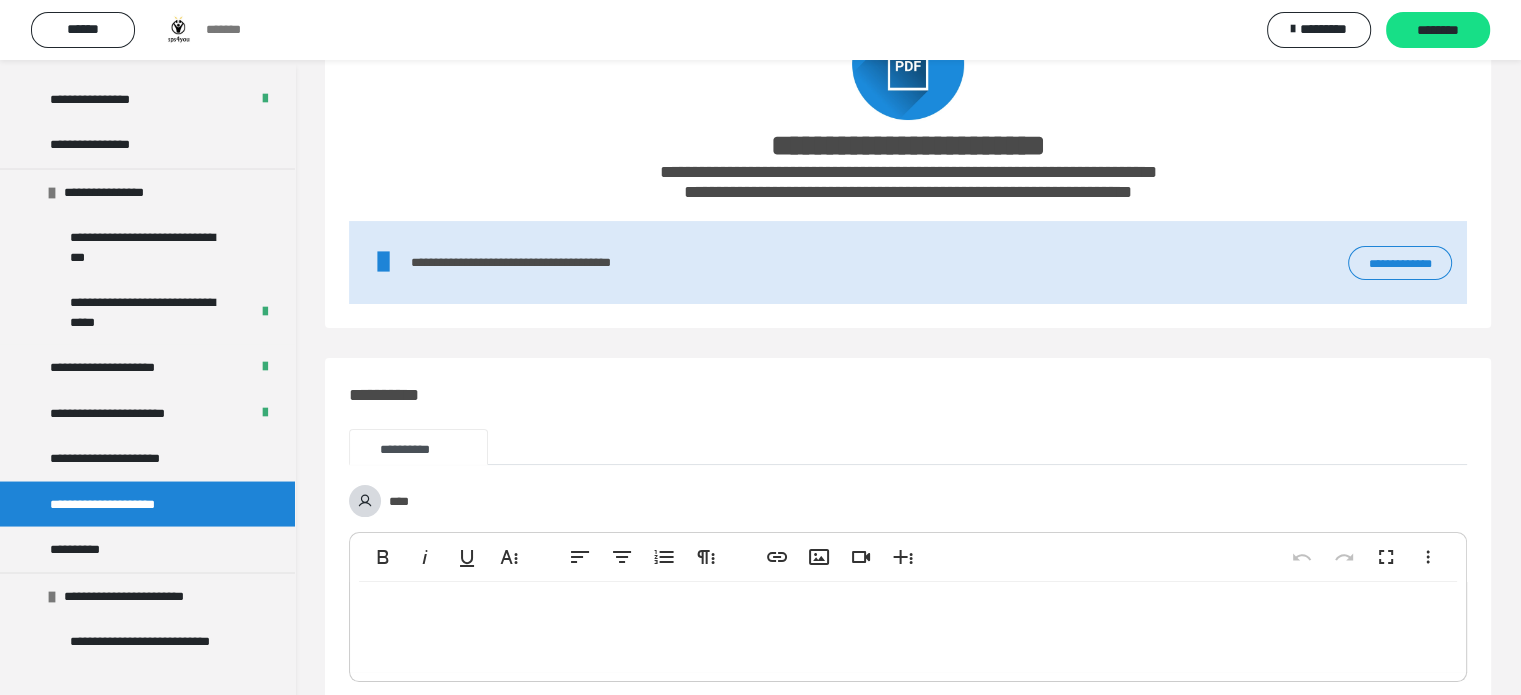 click on "**********" at bounding box center (1400, 263) 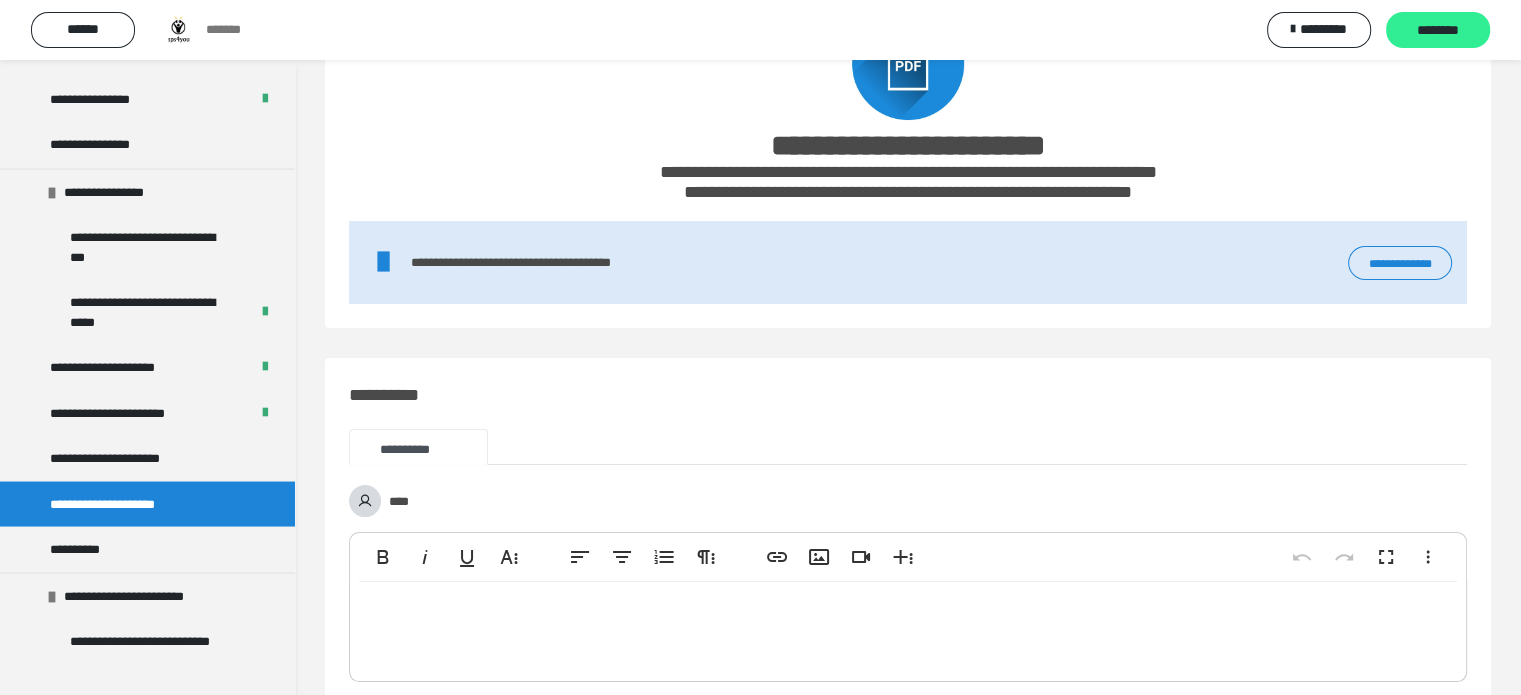 click on "********" at bounding box center (1438, 31) 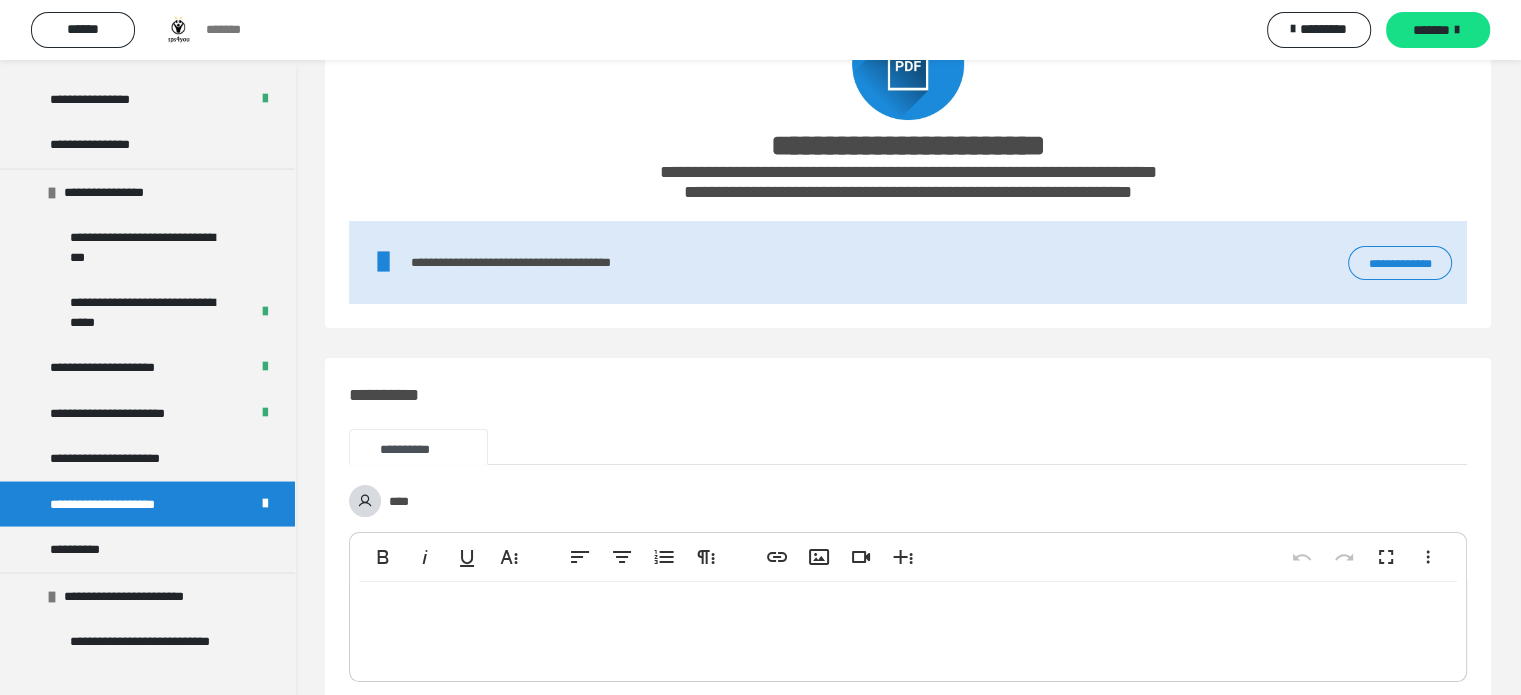 click on "*******" at bounding box center (1431, 30) 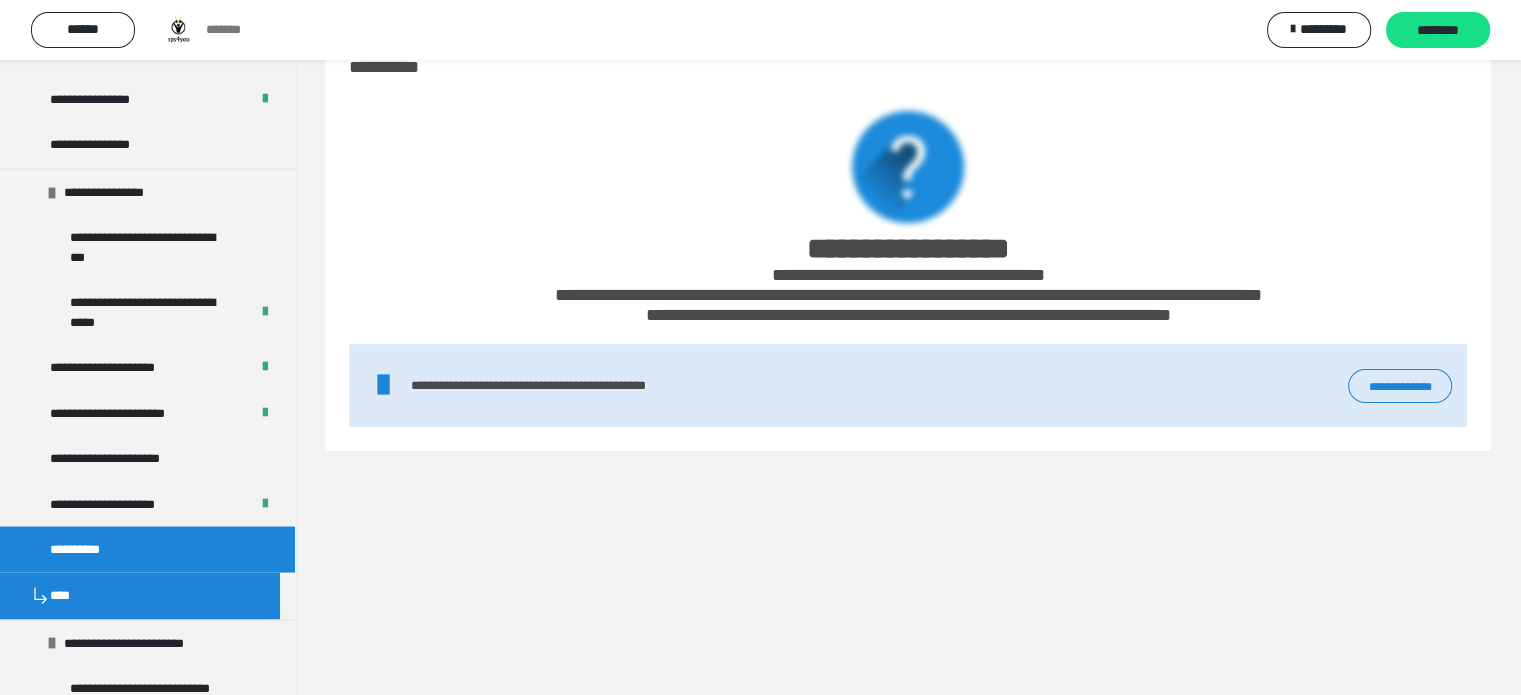 click on "**********" at bounding box center (1400, 386) 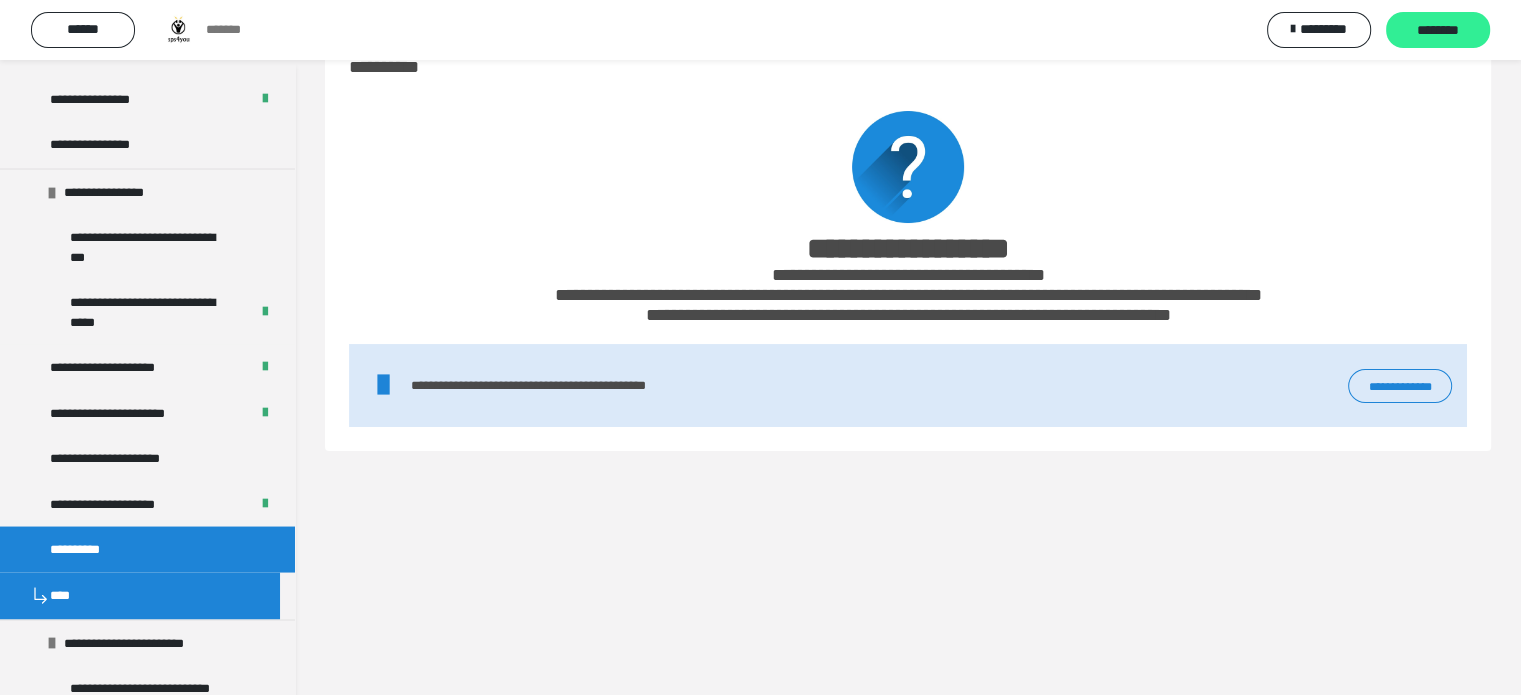 click on "********" at bounding box center [1438, 30] 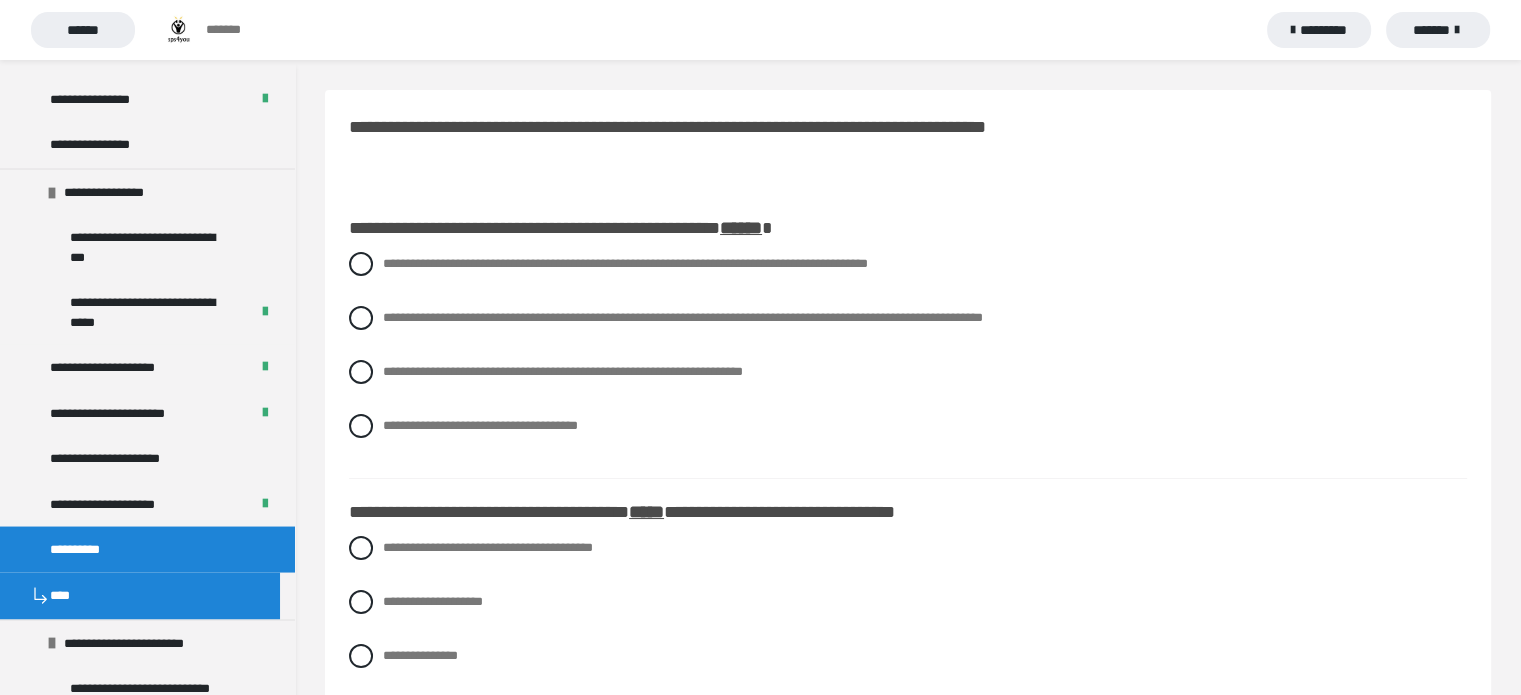click on "**********" at bounding box center [908, 360] 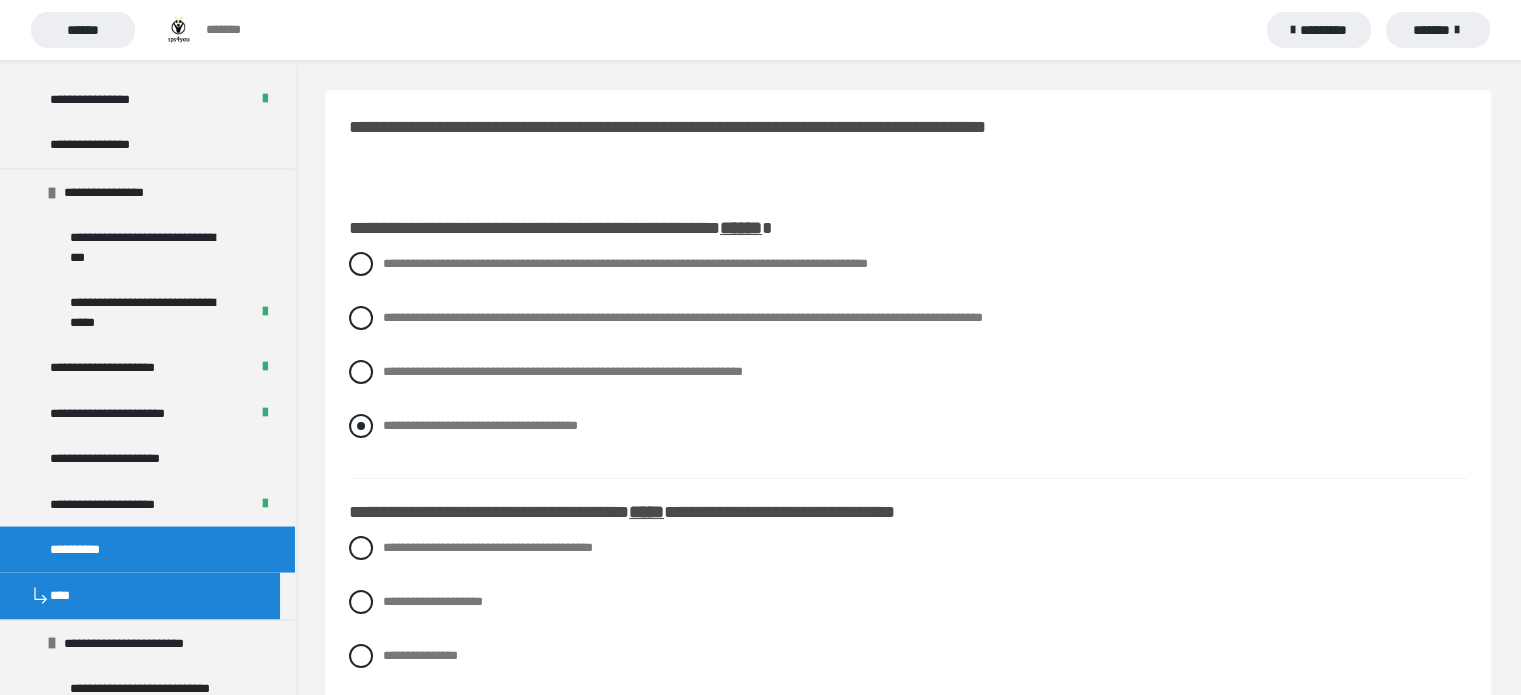 click on "**********" at bounding box center (480, 425) 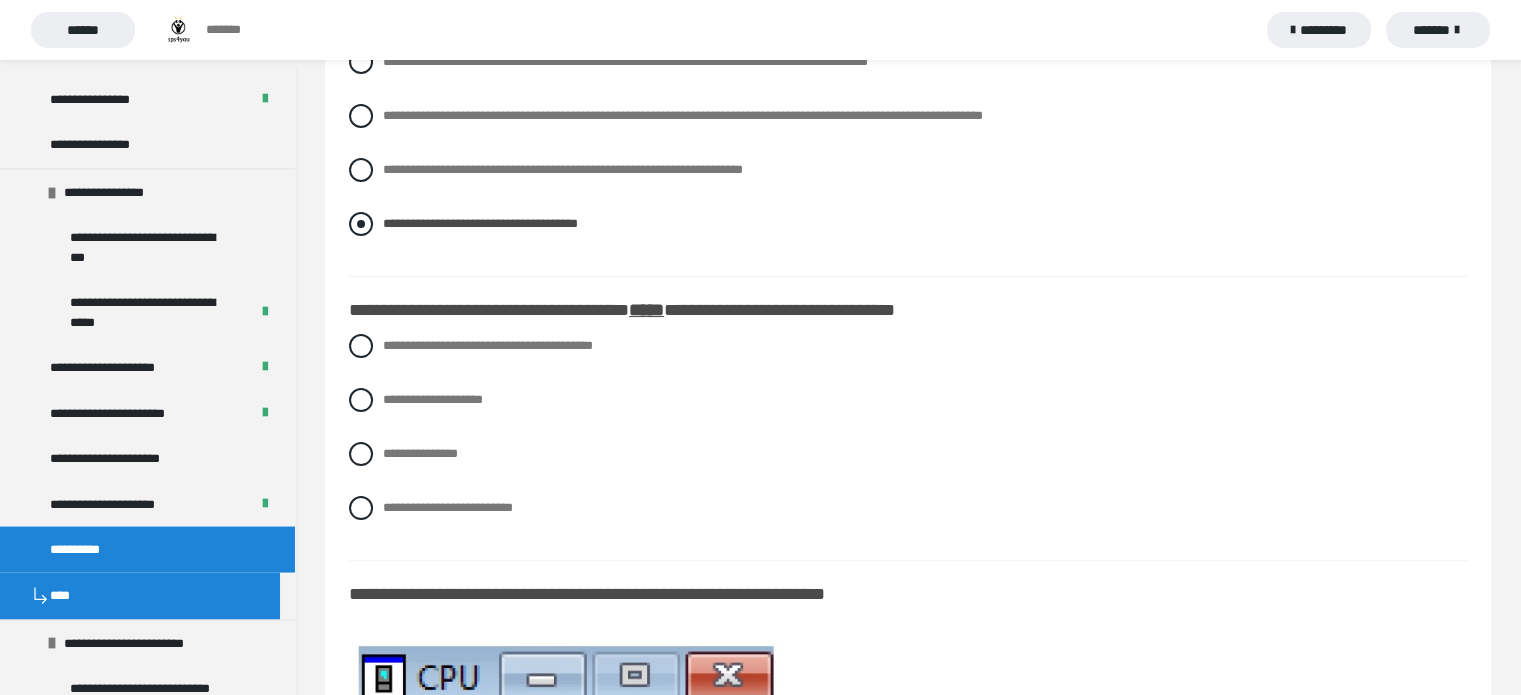 scroll, scrollTop: 203, scrollLeft: 0, axis: vertical 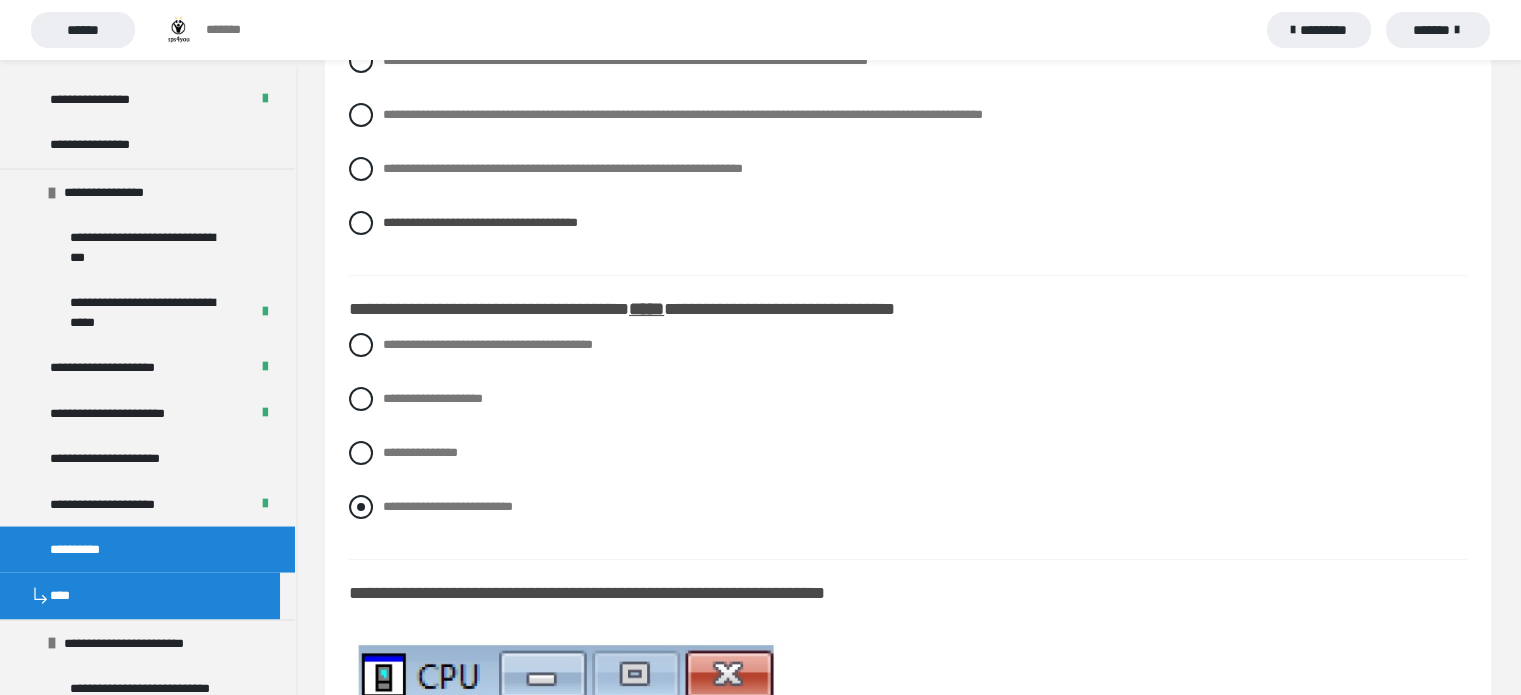 click on "**********" at bounding box center [448, 506] 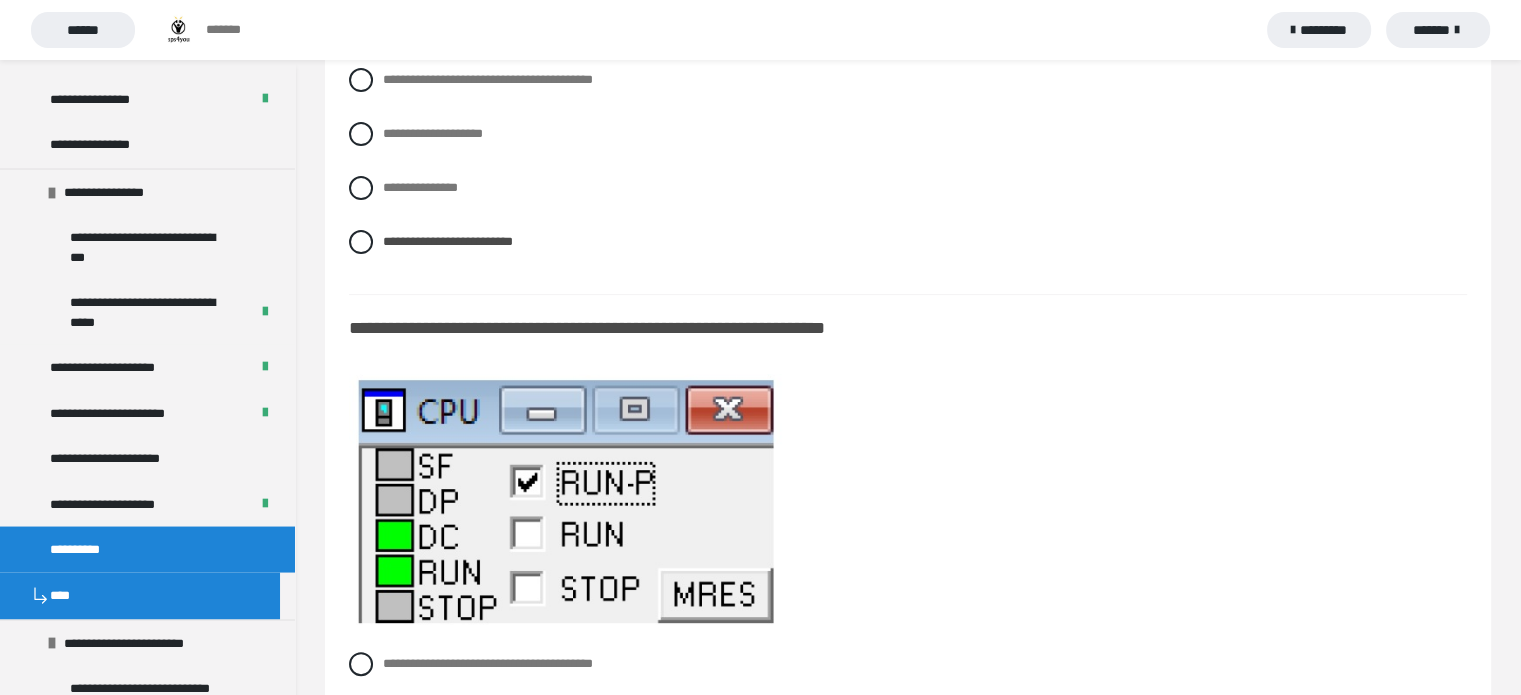 scroll, scrollTop: 710, scrollLeft: 0, axis: vertical 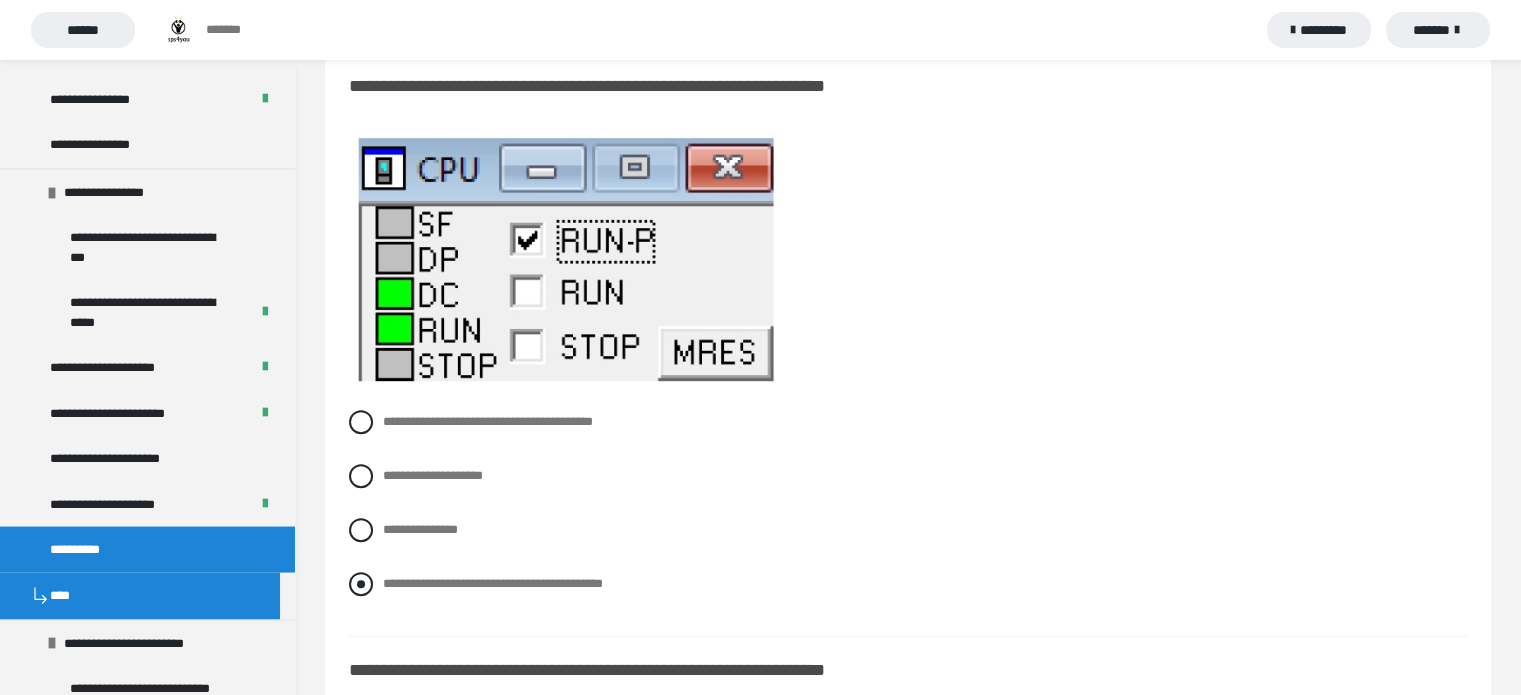 click on "**********" at bounding box center [493, 583] 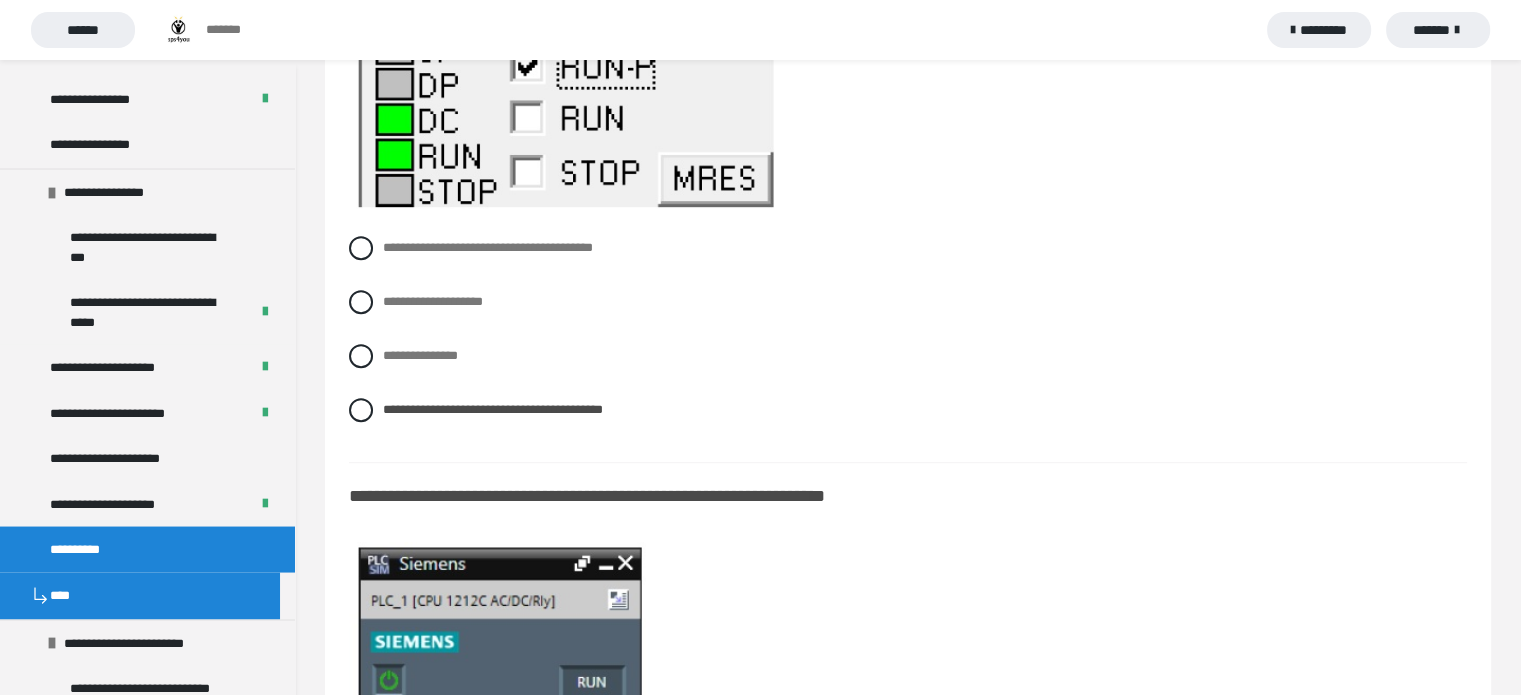 scroll, scrollTop: 882, scrollLeft: 0, axis: vertical 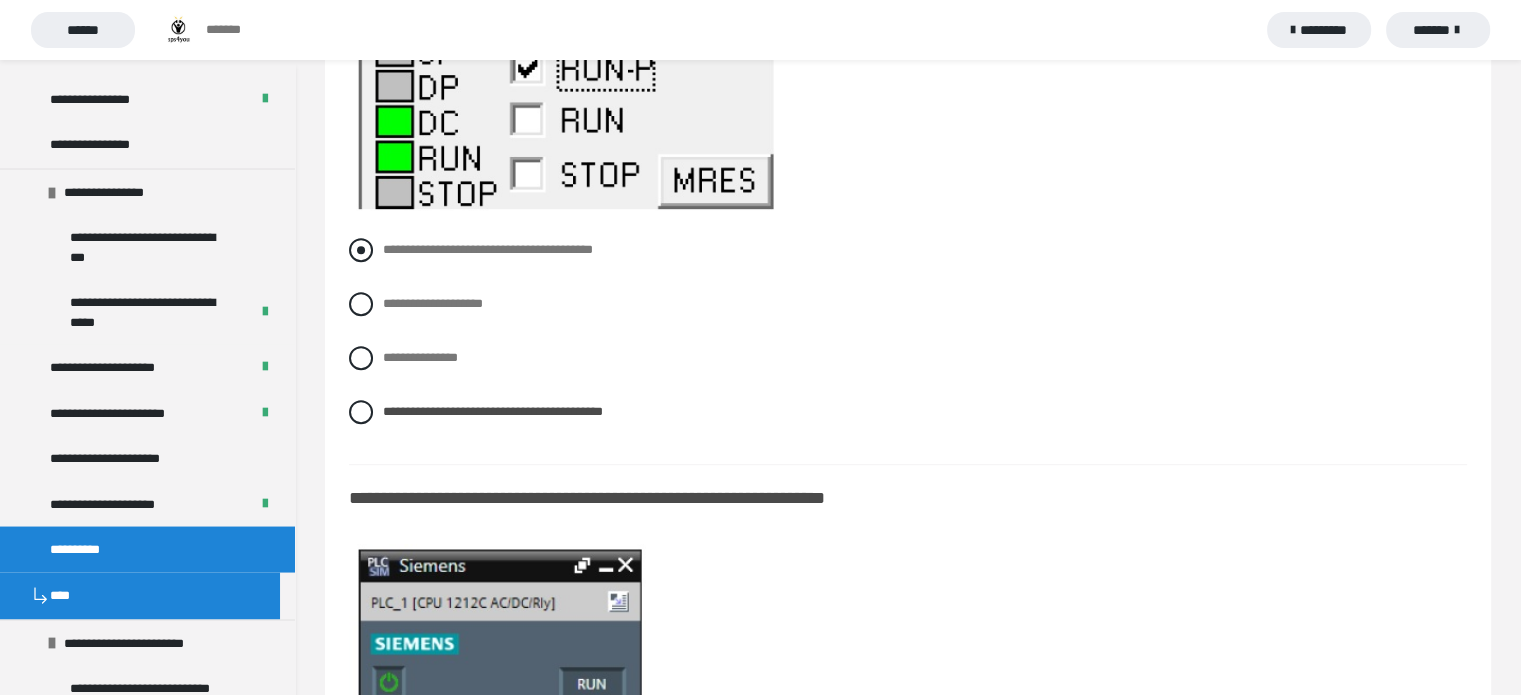 click on "**********" at bounding box center (908, 250) 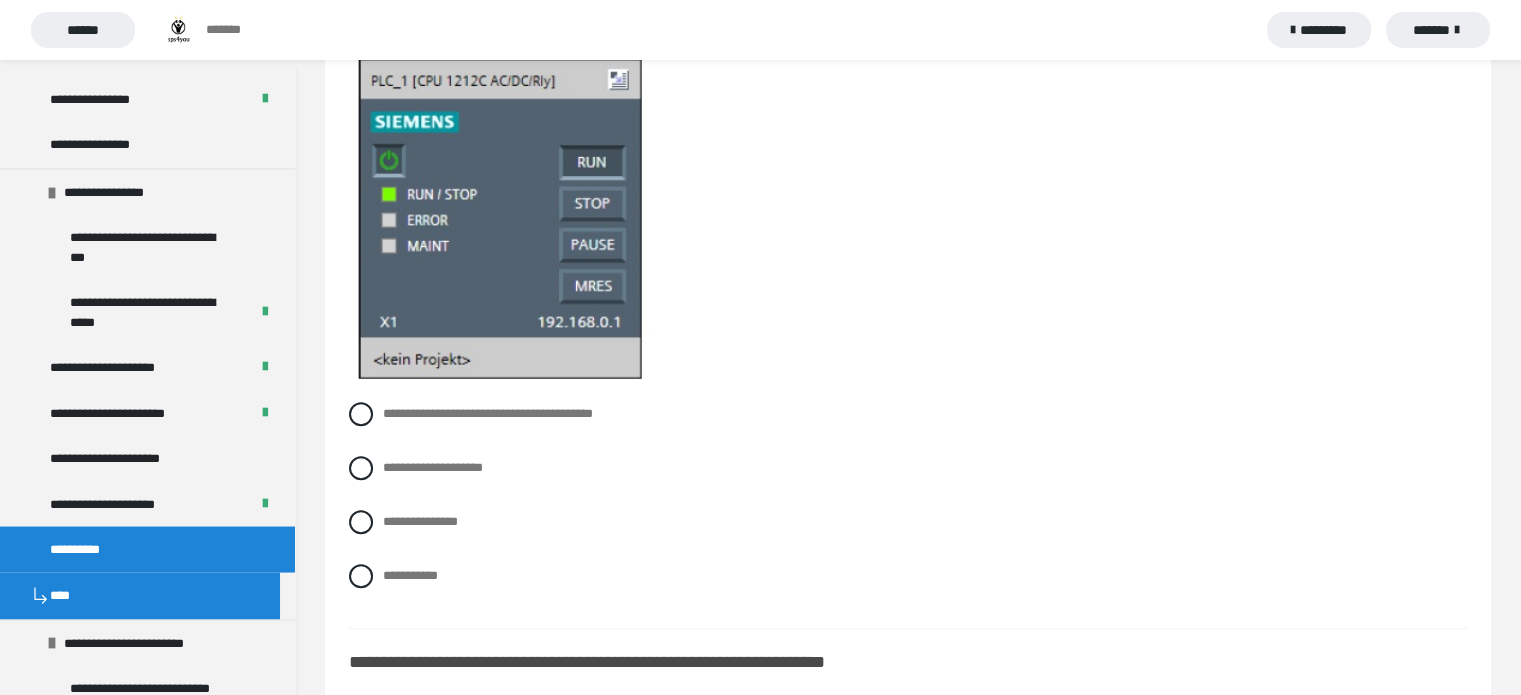scroll, scrollTop: 1404, scrollLeft: 0, axis: vertical 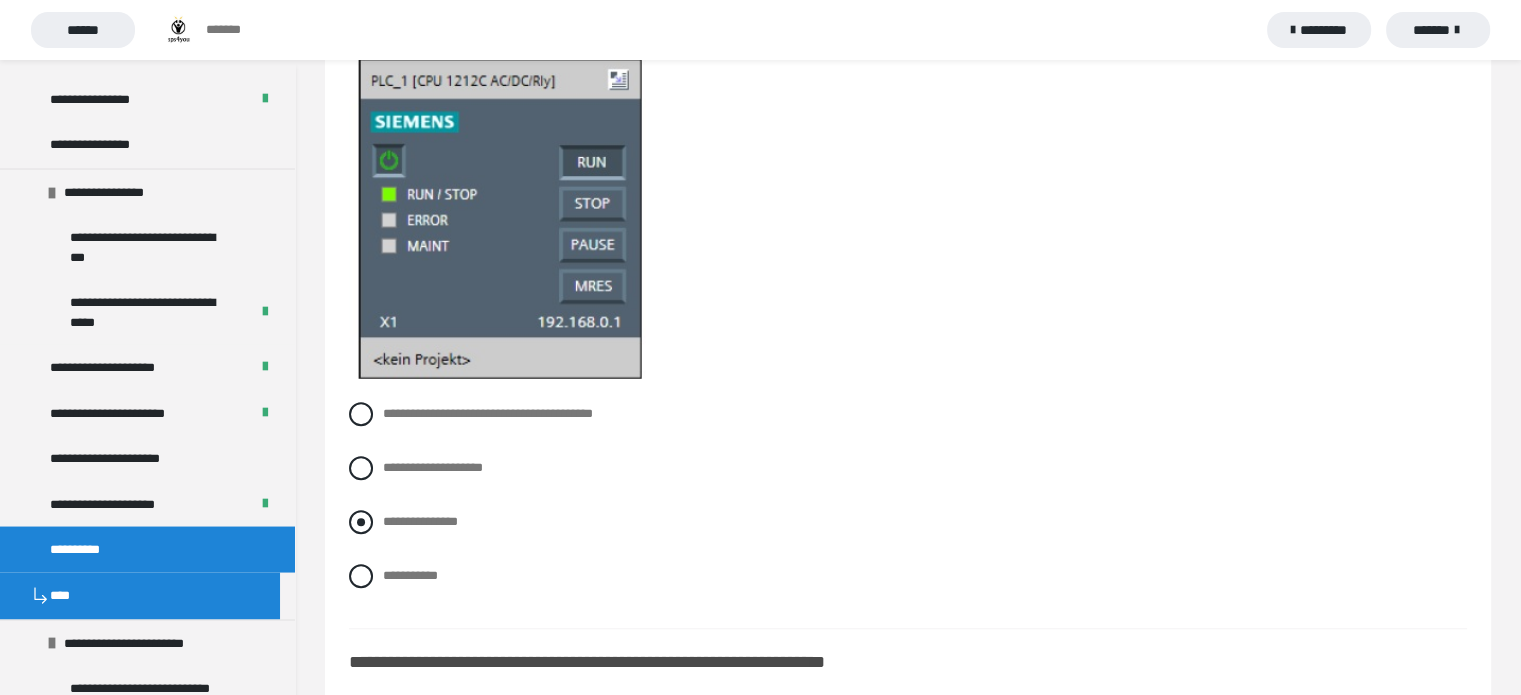 click on "**********" at bounding box center [420, 521] 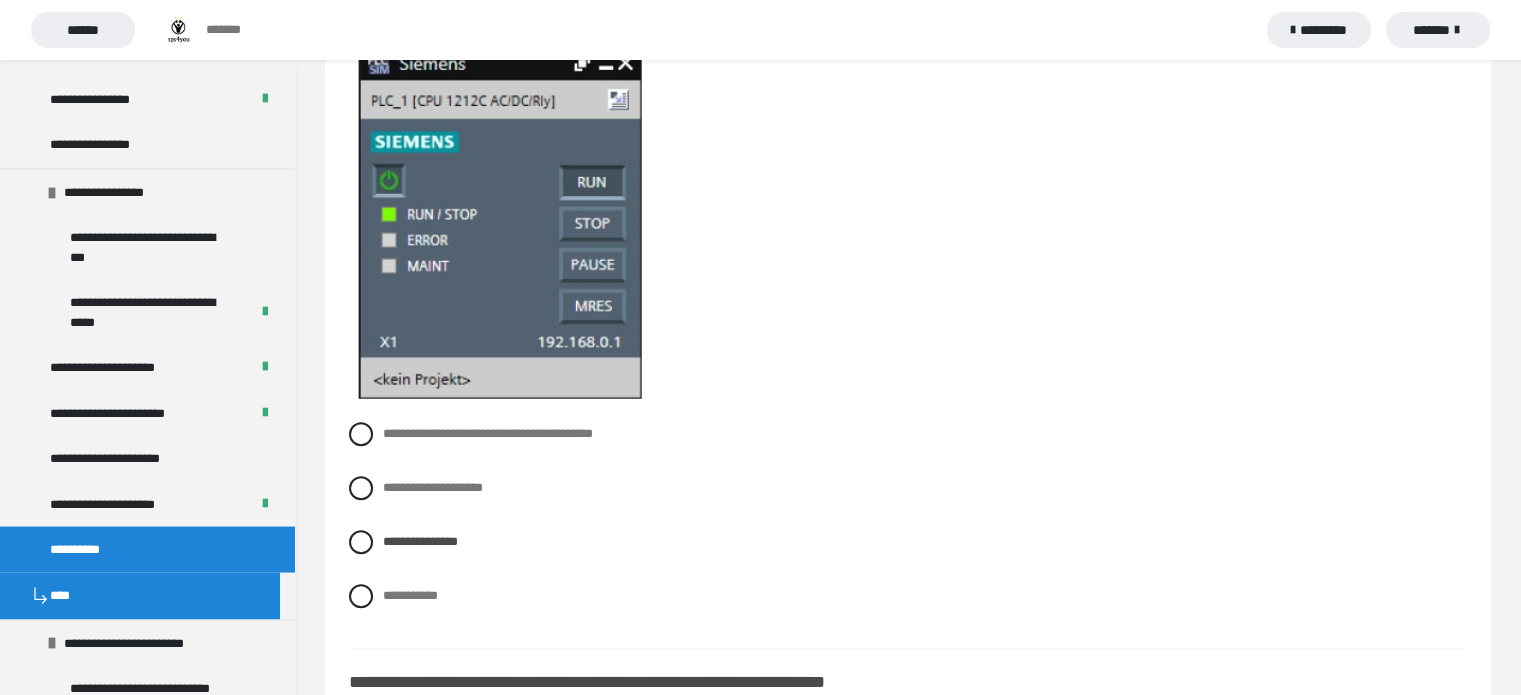 scroll, scrollTop: 1386, scrollLeft: 0, axis: vertical 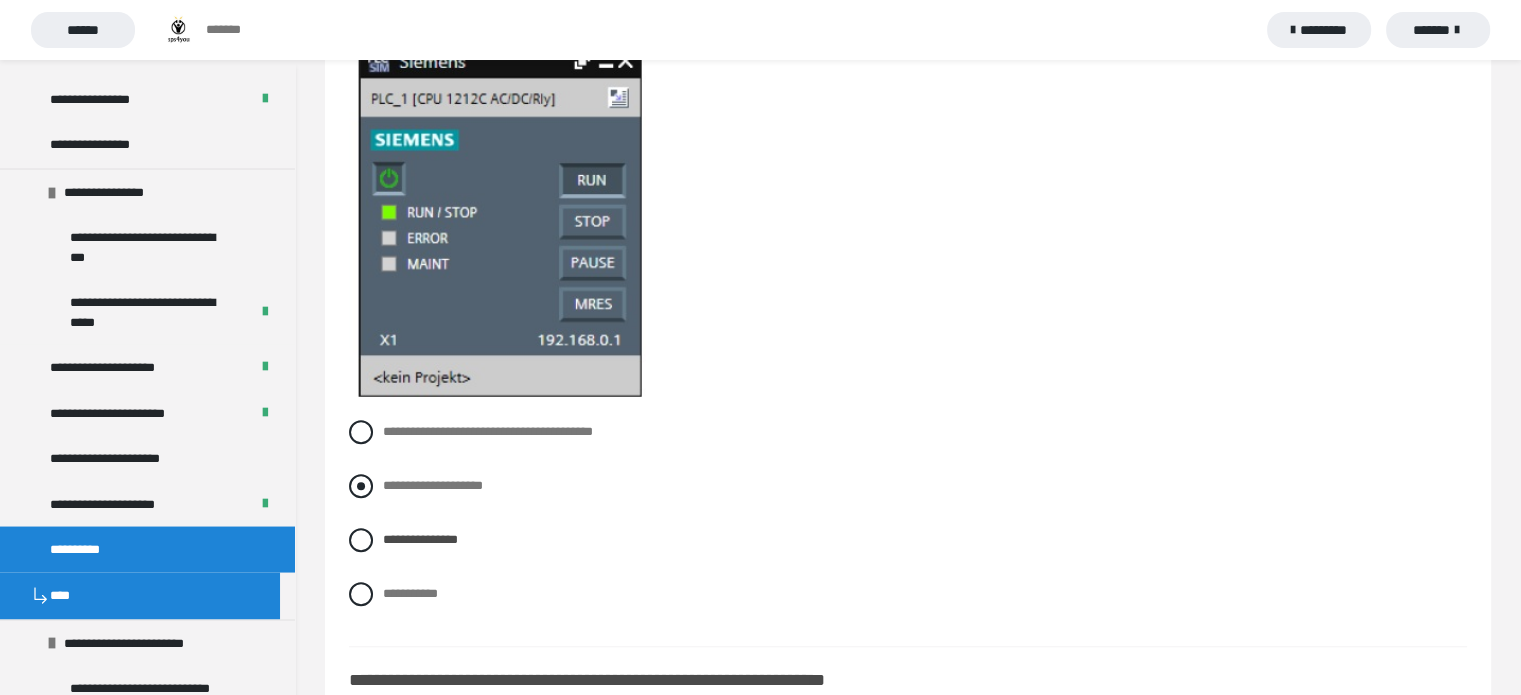 click on "**********" at bounding box center [433, 485] 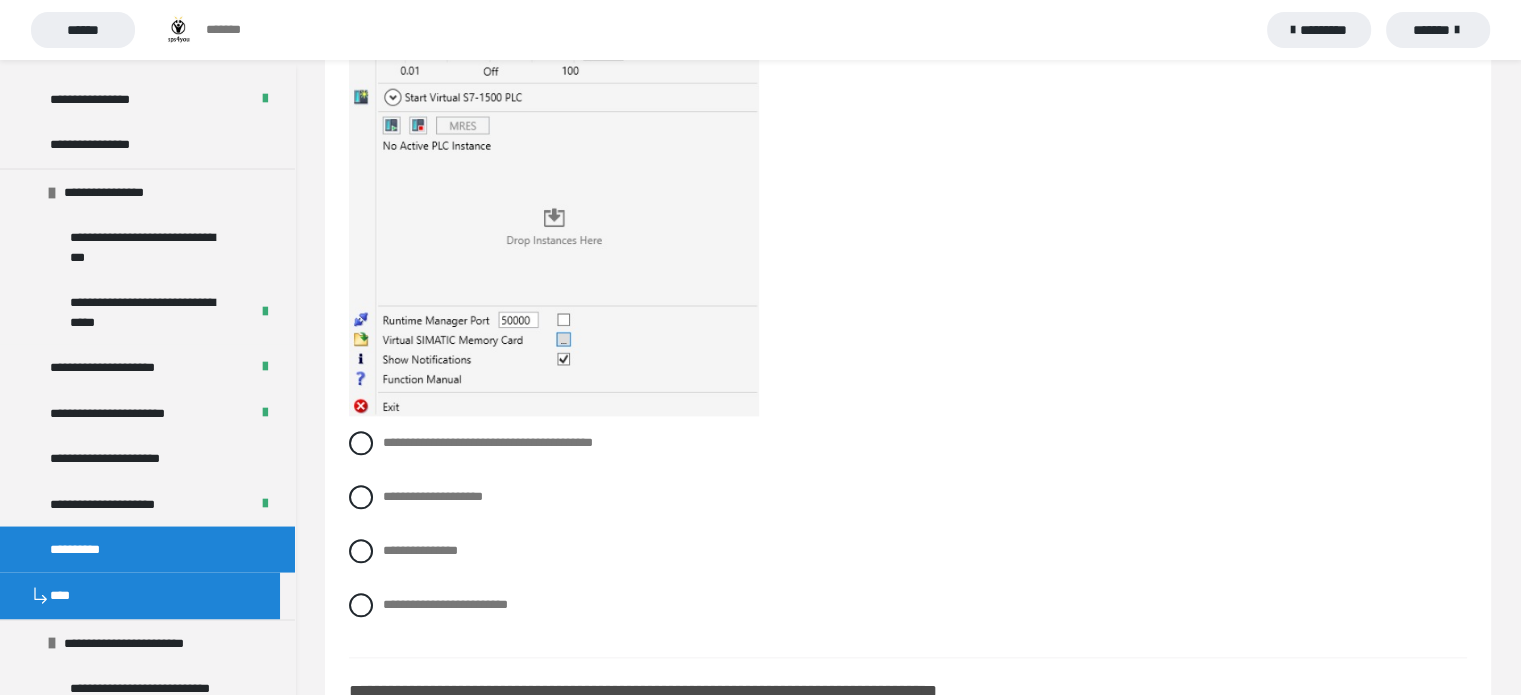 scroll, scrollTop: 2172, scrollLeft: 0, axis: vertical 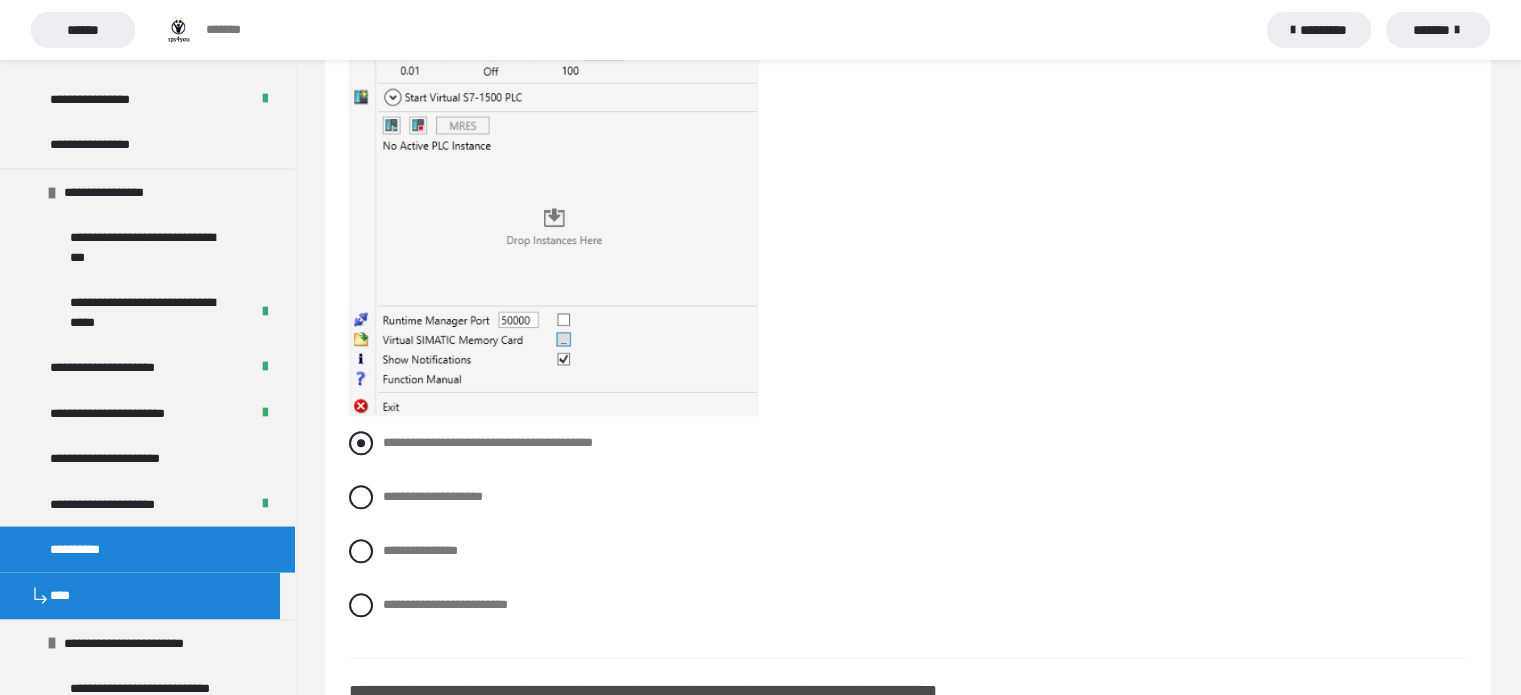 click on "**********" at bounding box center [488, 442] 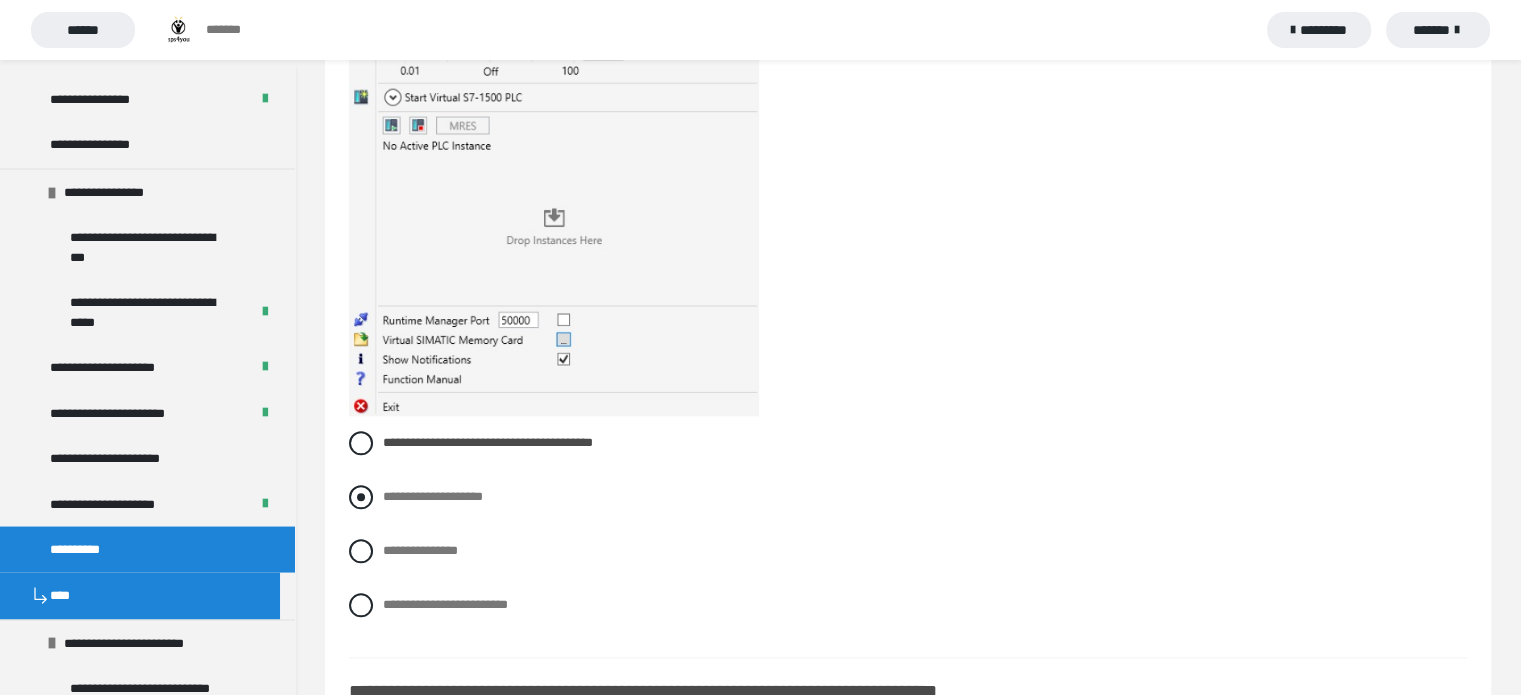 click on "**********" at bounding box center (433, 496) 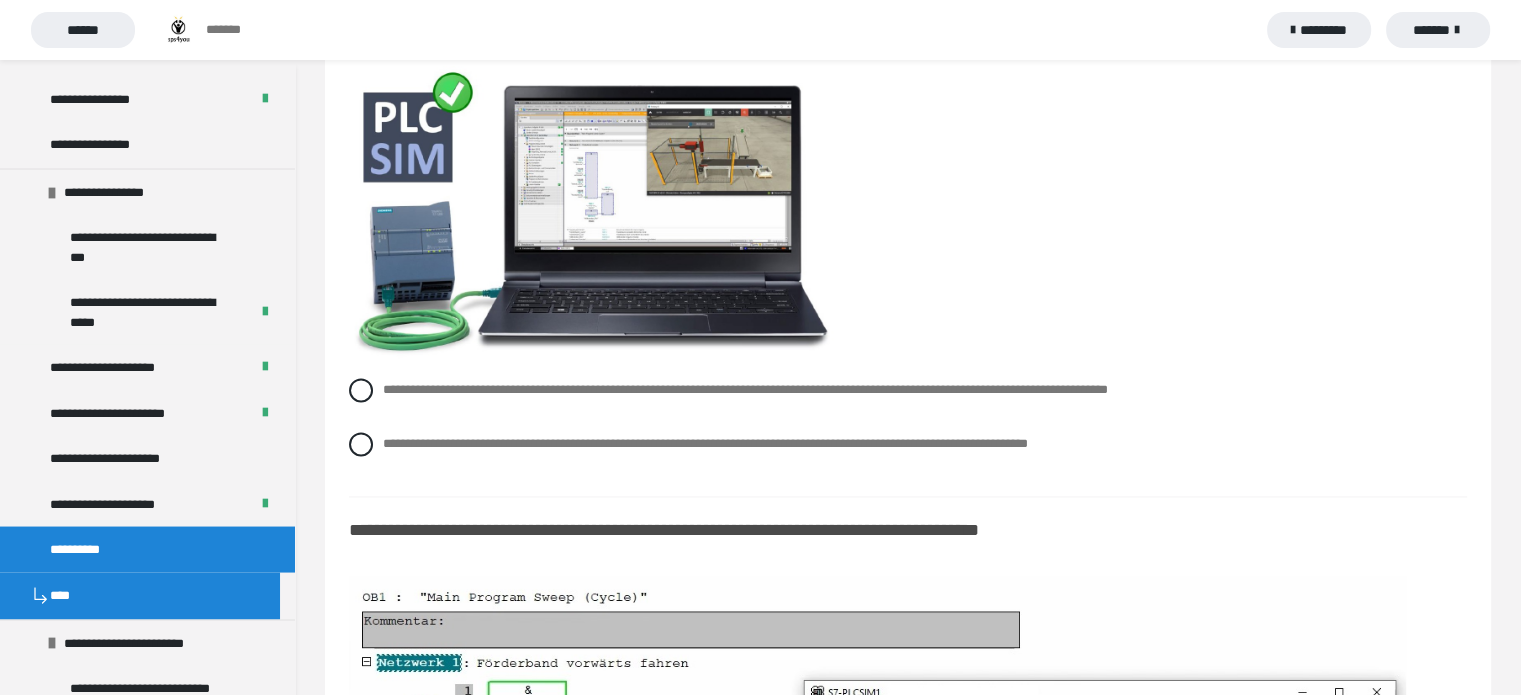 scroll, scrollTop: 2844, scrollLeft: 0, axis: vertical 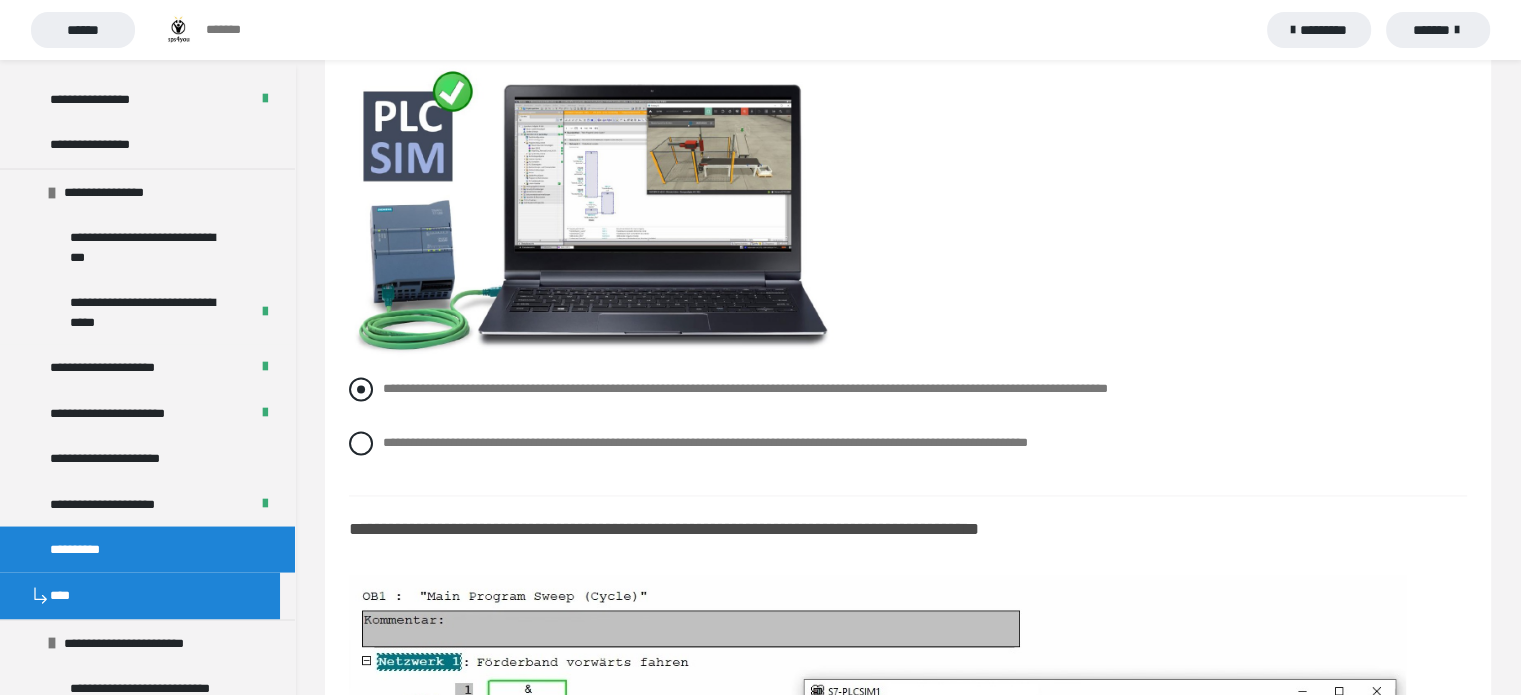 click on "**********" at bounding box center [745, 388] 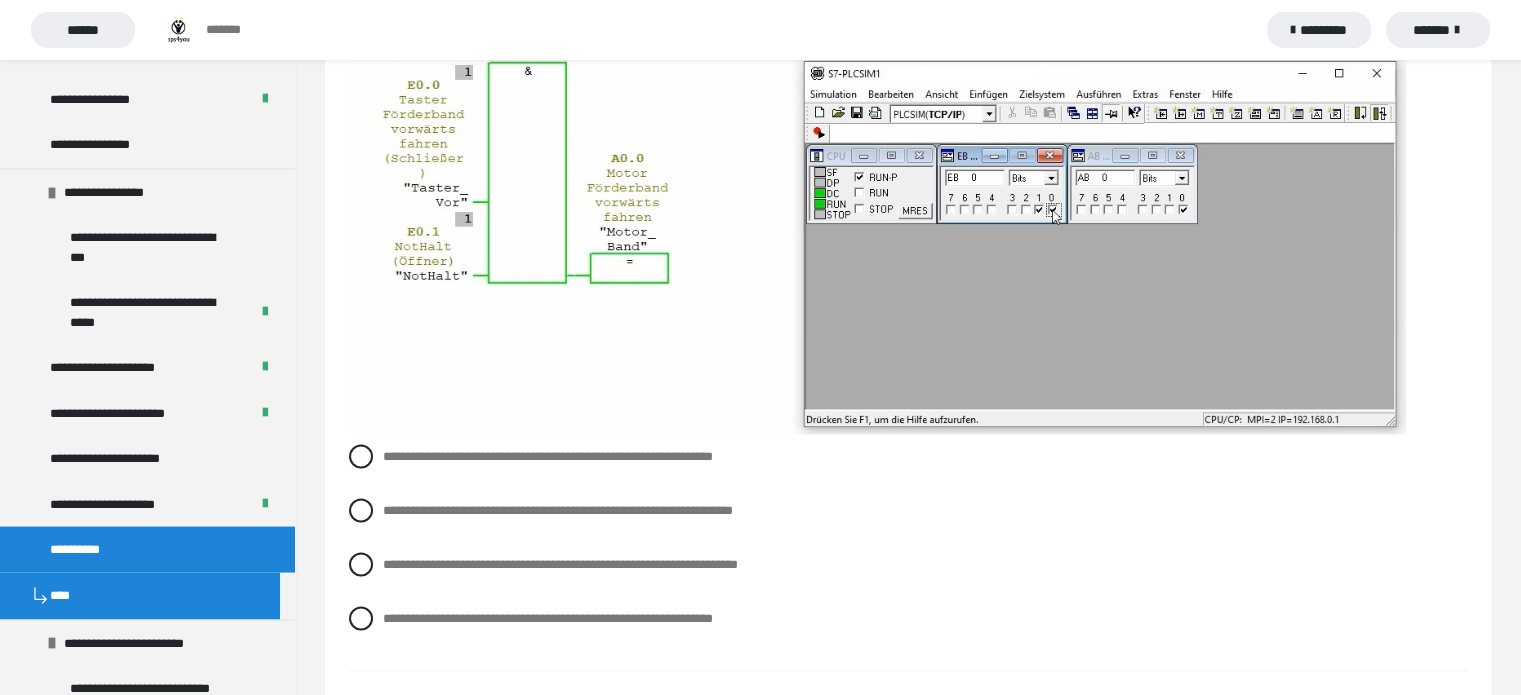 scroll, scrollTop: 3463, scrollLeft: 0, axis: vertical 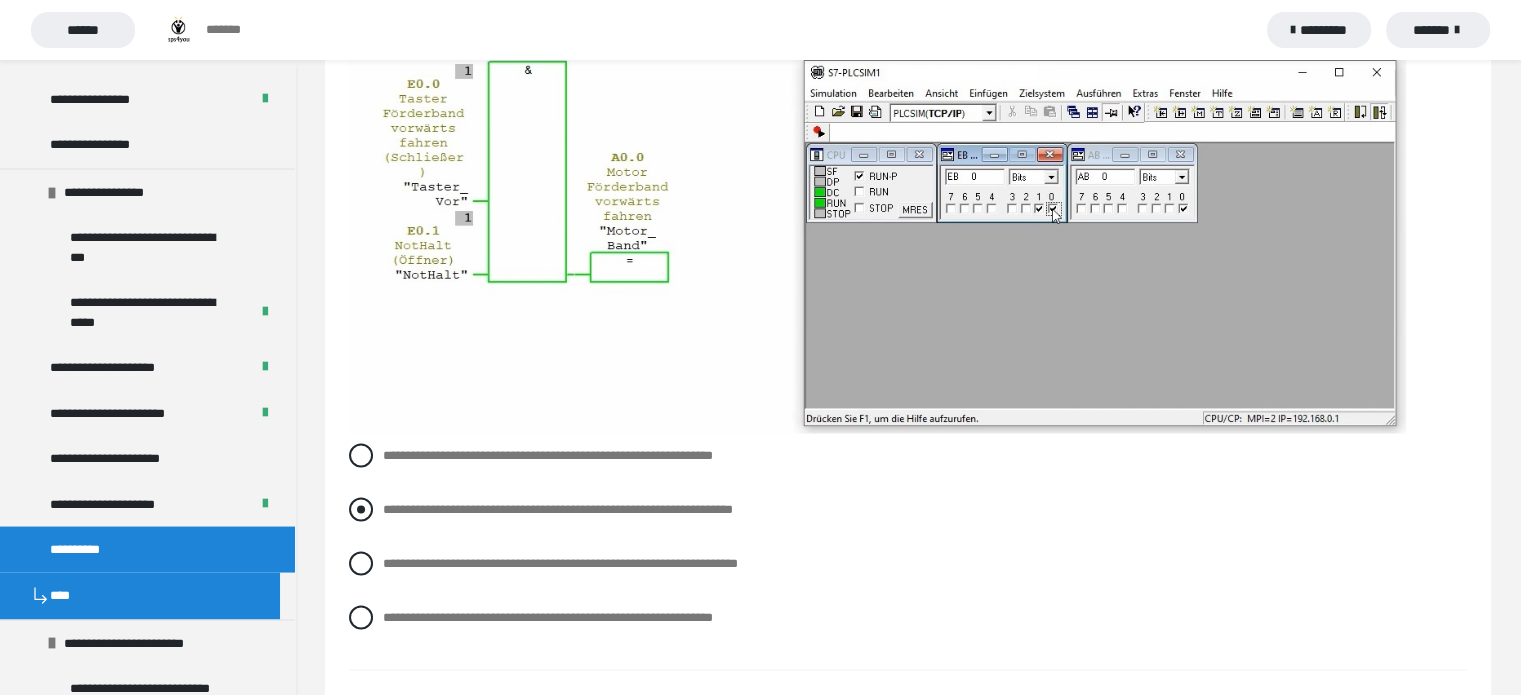 click on "**********" at bounding box center (558, 508) 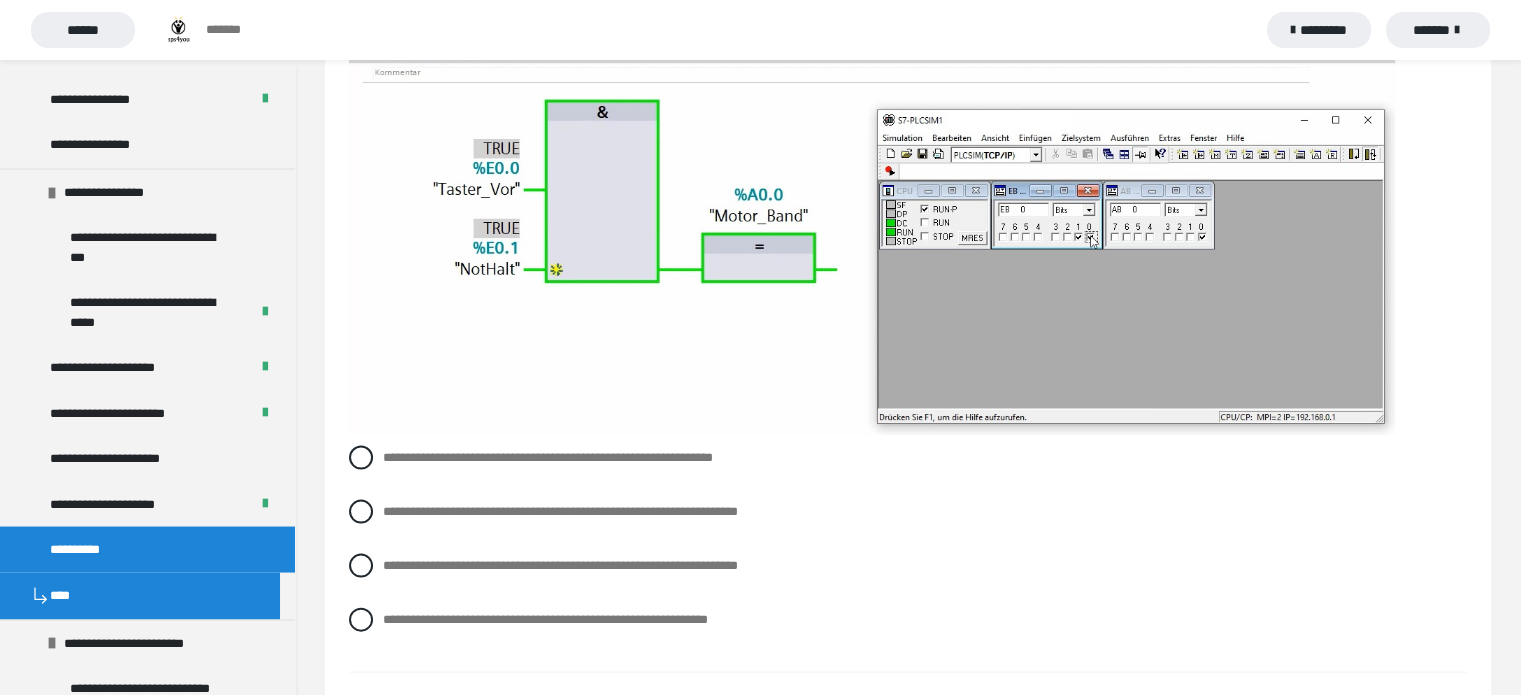 scroll, scrollTop: 4164, scrollLeft: 0, axis: vertical 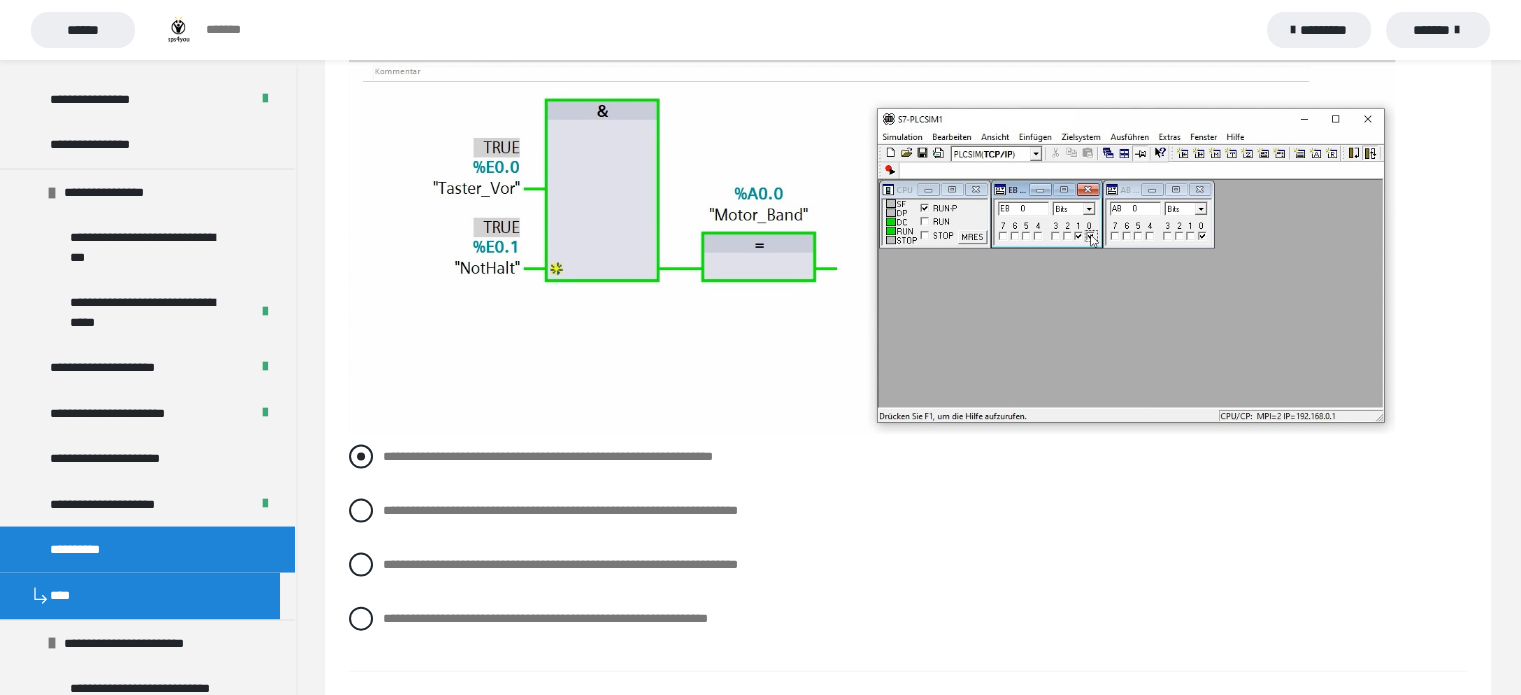 click on "**********" at bounding box center (548, 456) 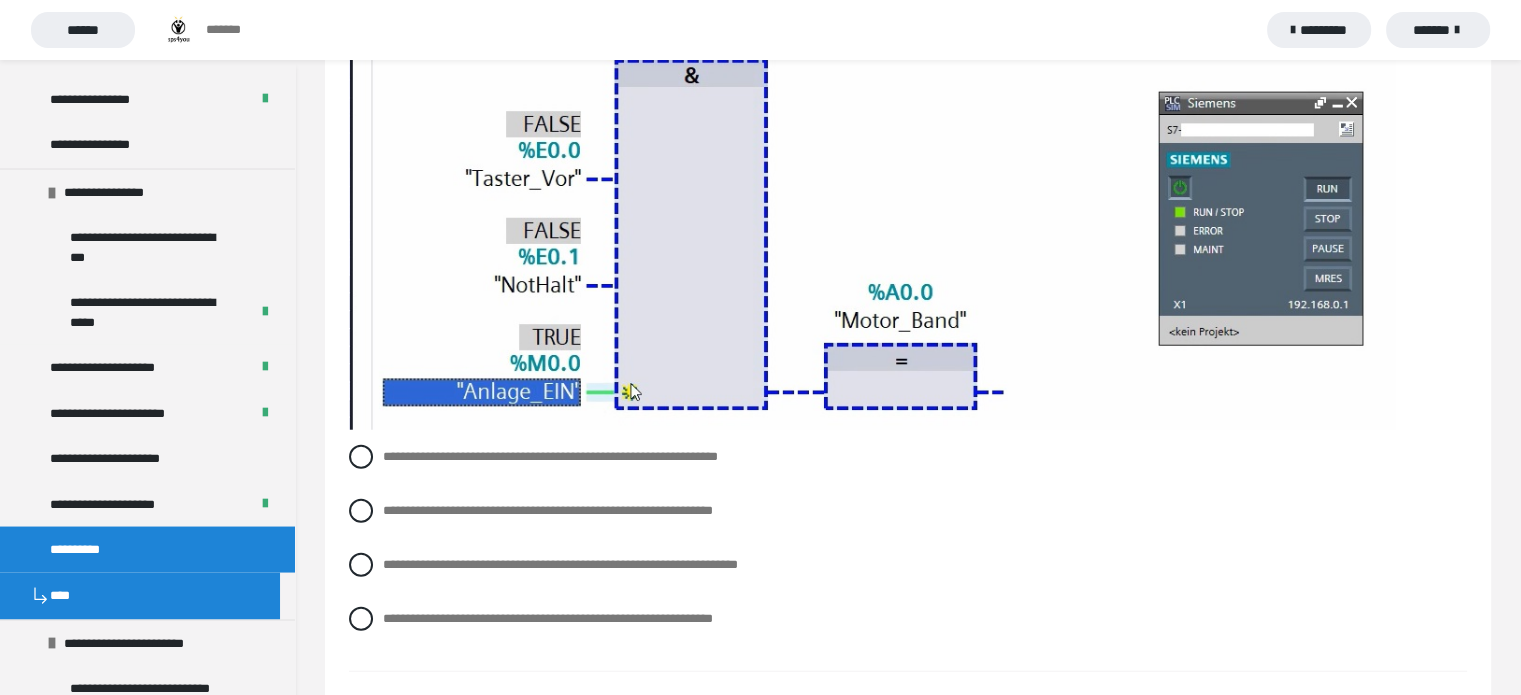 scroll, scrollTop: 4924, scrollLeft: 0, axis: vertical 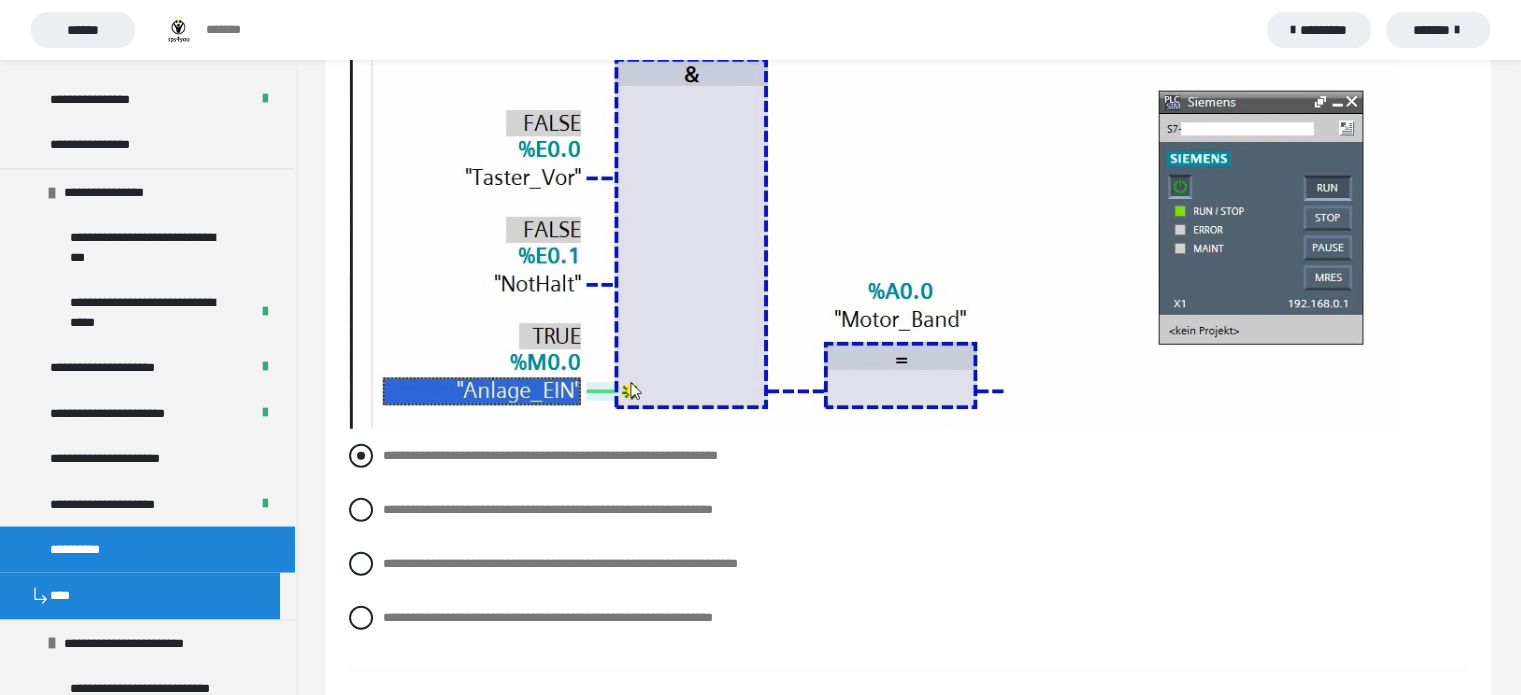 click on "**********" at bounding box center (550, 455) 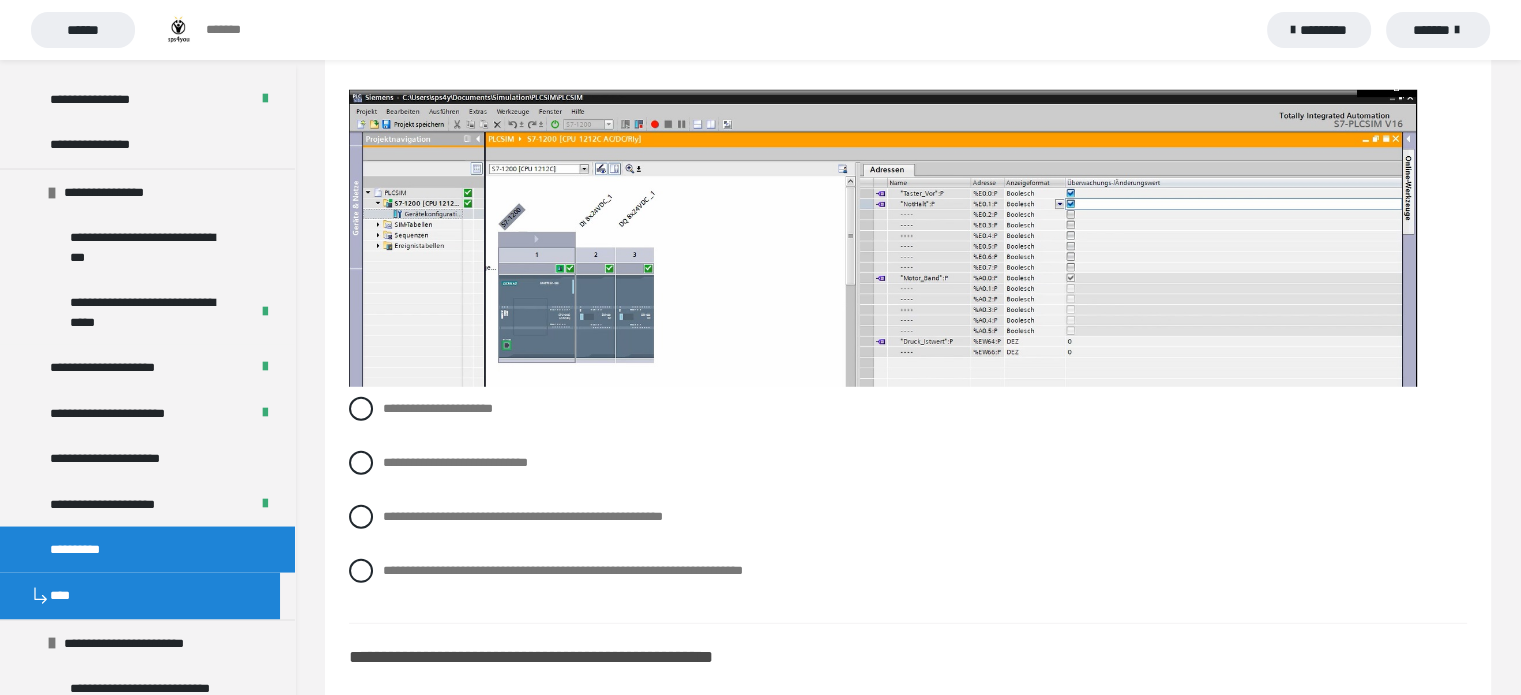 scroll, scrollTop: 5586, scrollLeft: 0, axis: vertical 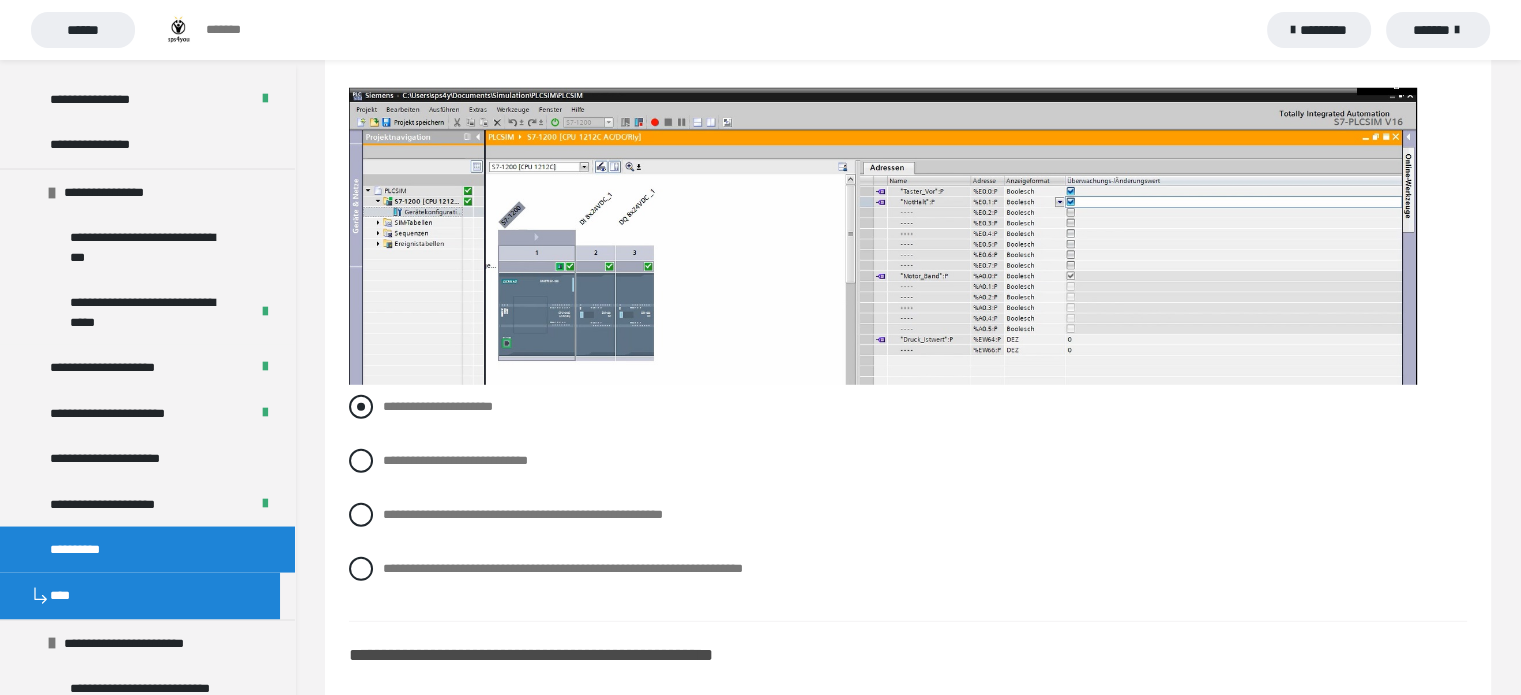 click on "**********" at bounding box center [438, 406] 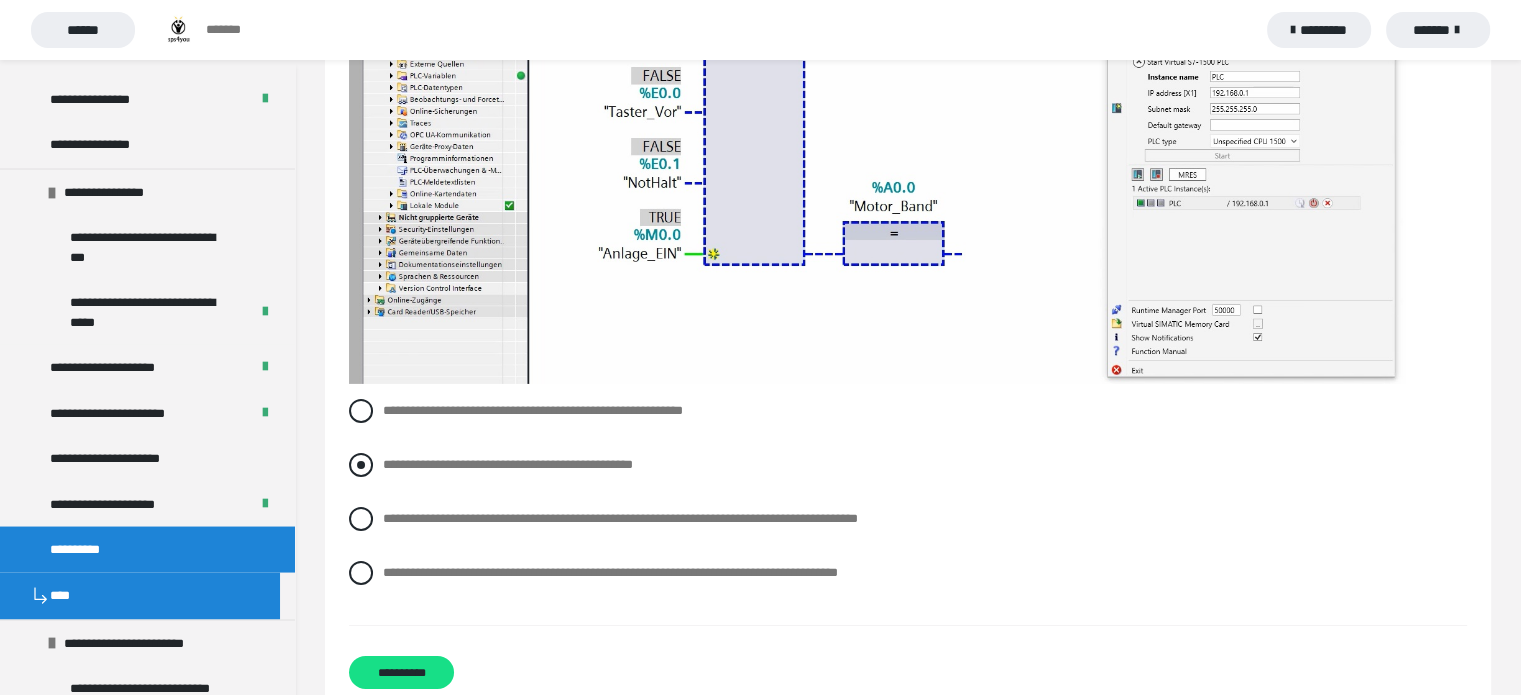scroll, scrollTop: 6454, scrollLeft: 0, axis: vertical 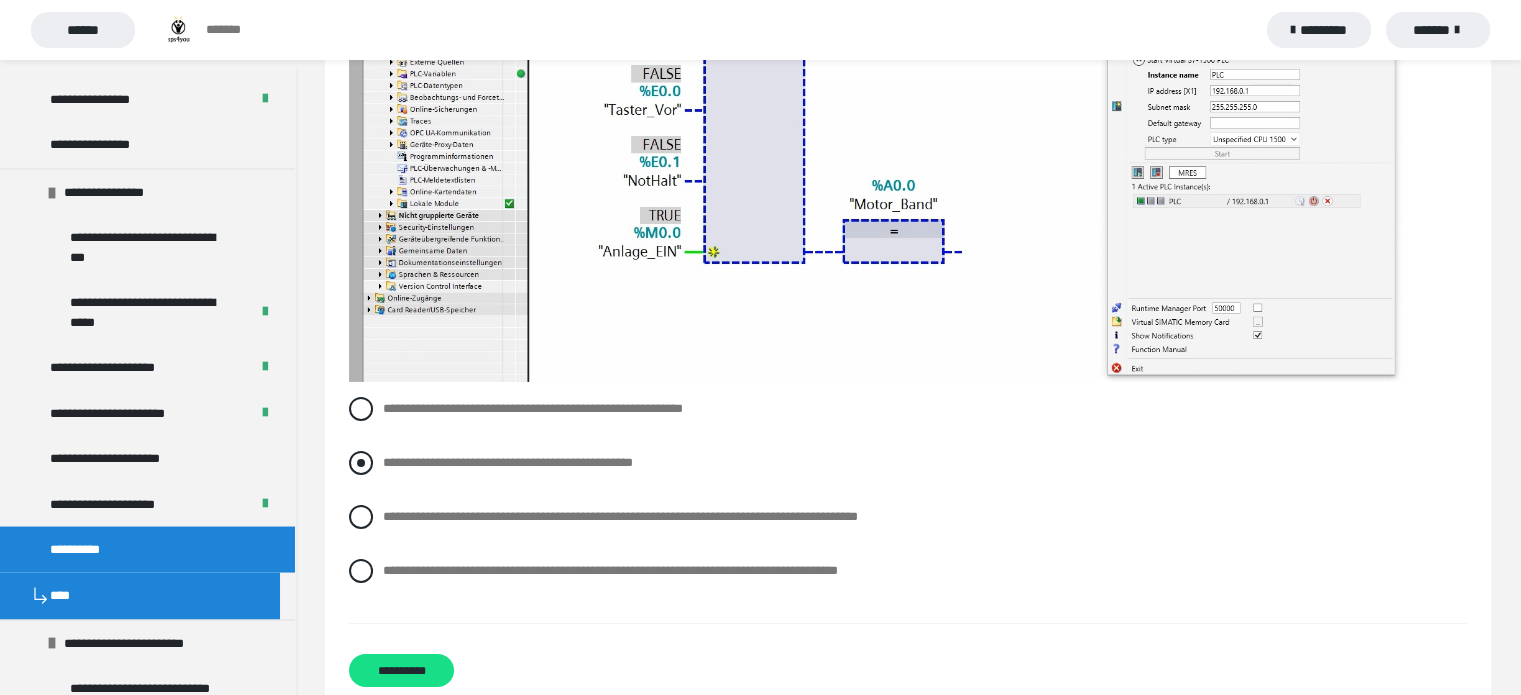 click on "**********" at bounding box center [508, 462] 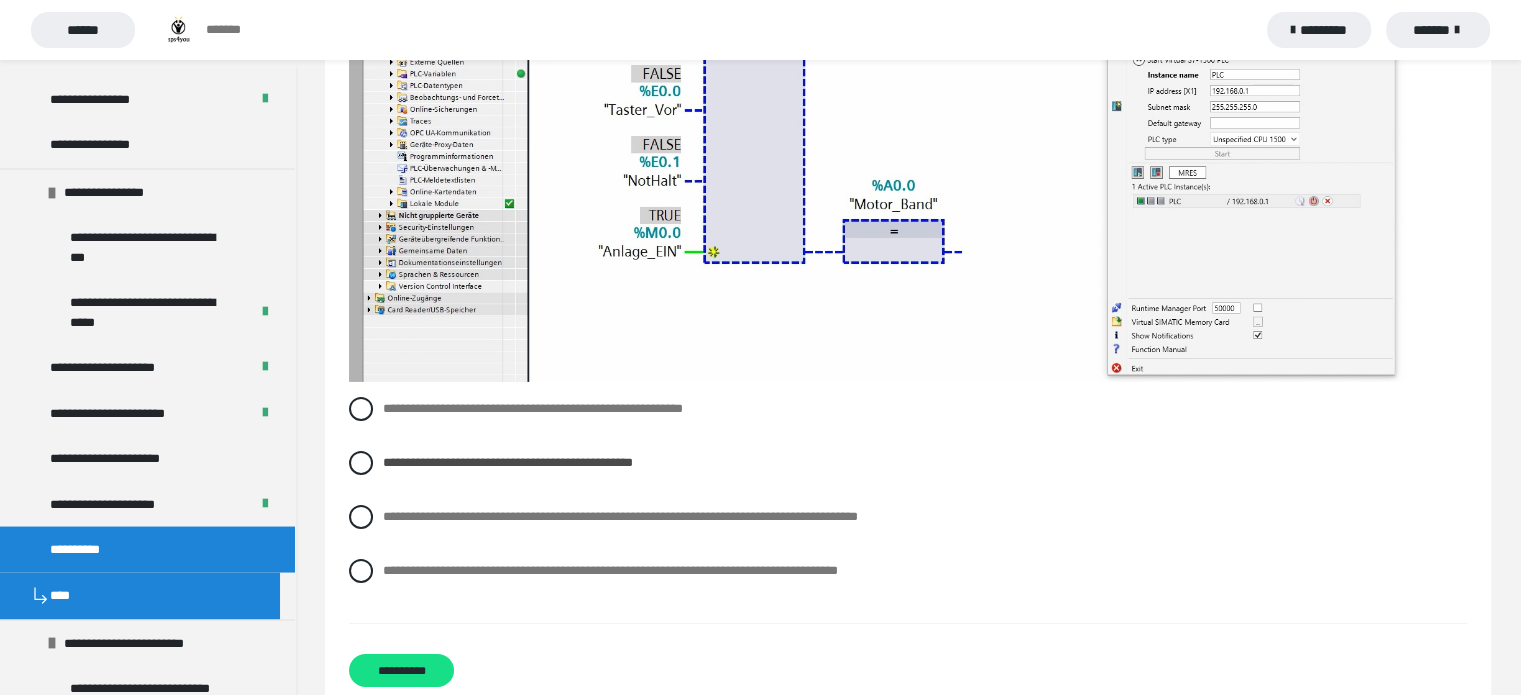 scroll, scrollTop: 6512, scrollLeft: 0, axis: vertical 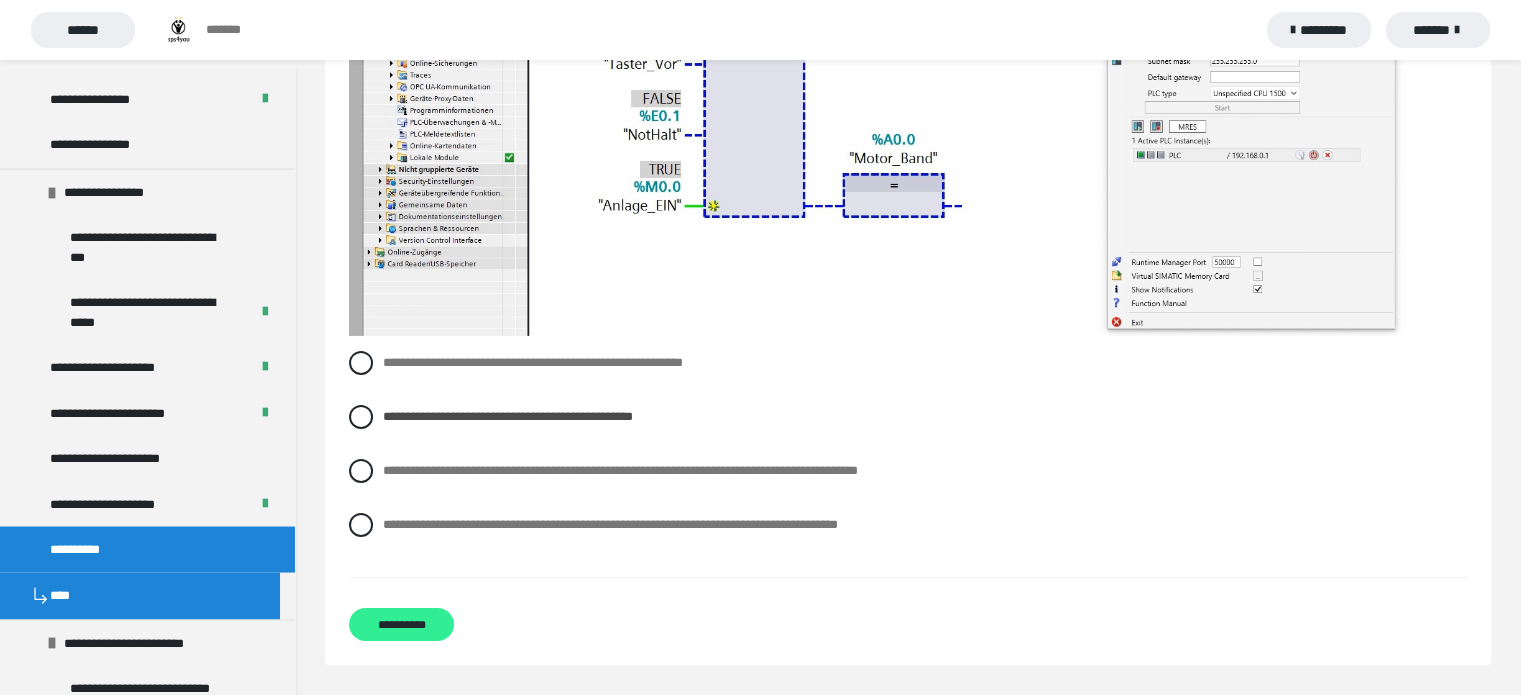 click on "**********" at bounding box center [401, 624] 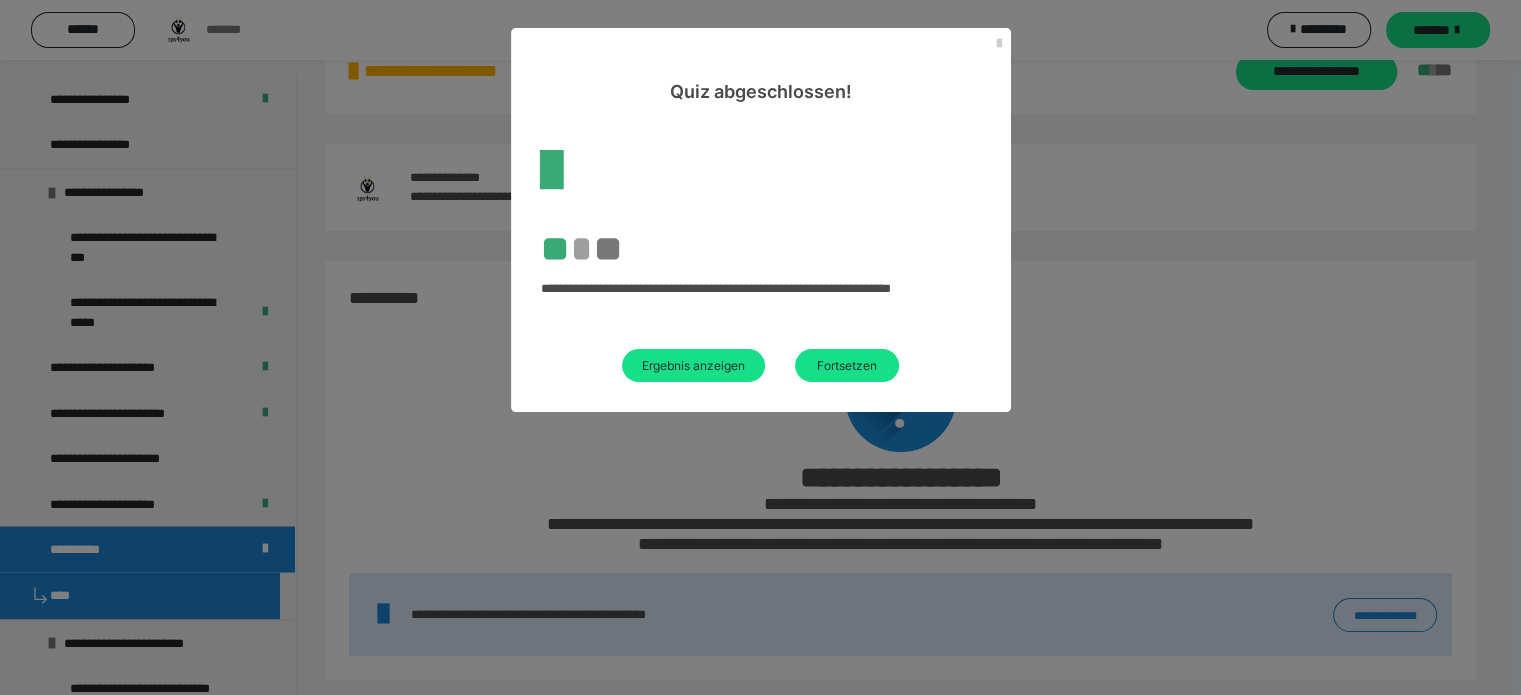 scroll, scrollTop: 86, scrollLeft: 0, axis: vertical 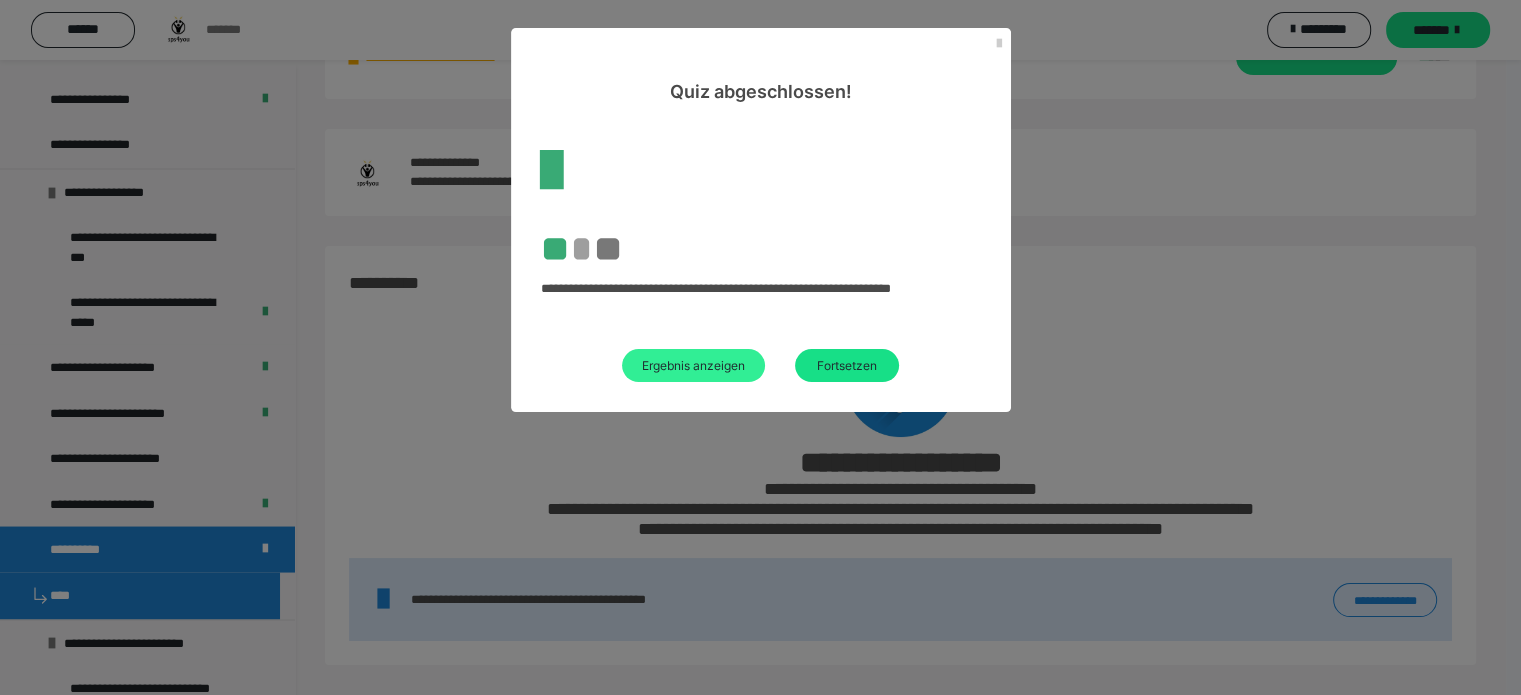 click on "Ergebnis anzeigen" at bounding box center (693, 365) 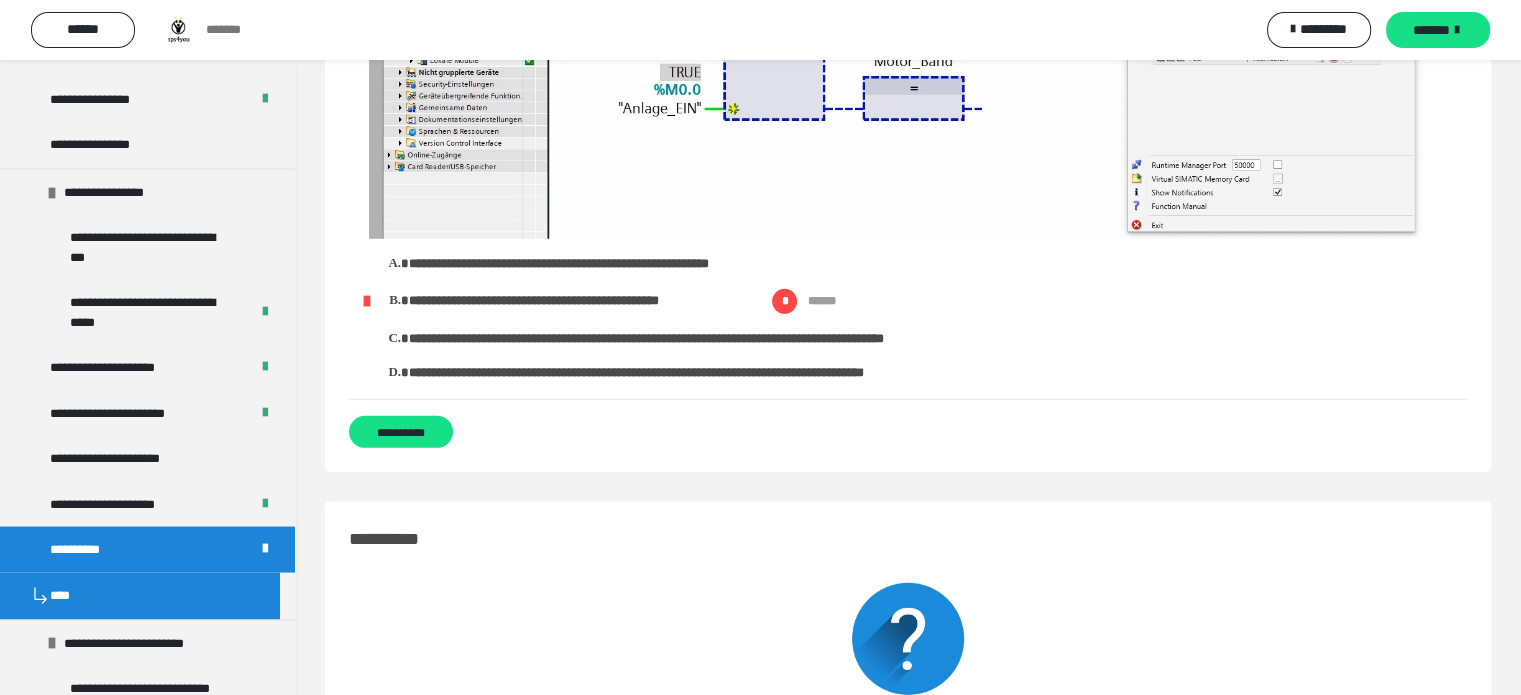 scroll, scrollTop: 5750, scrollLeft: 0, axis: vertical 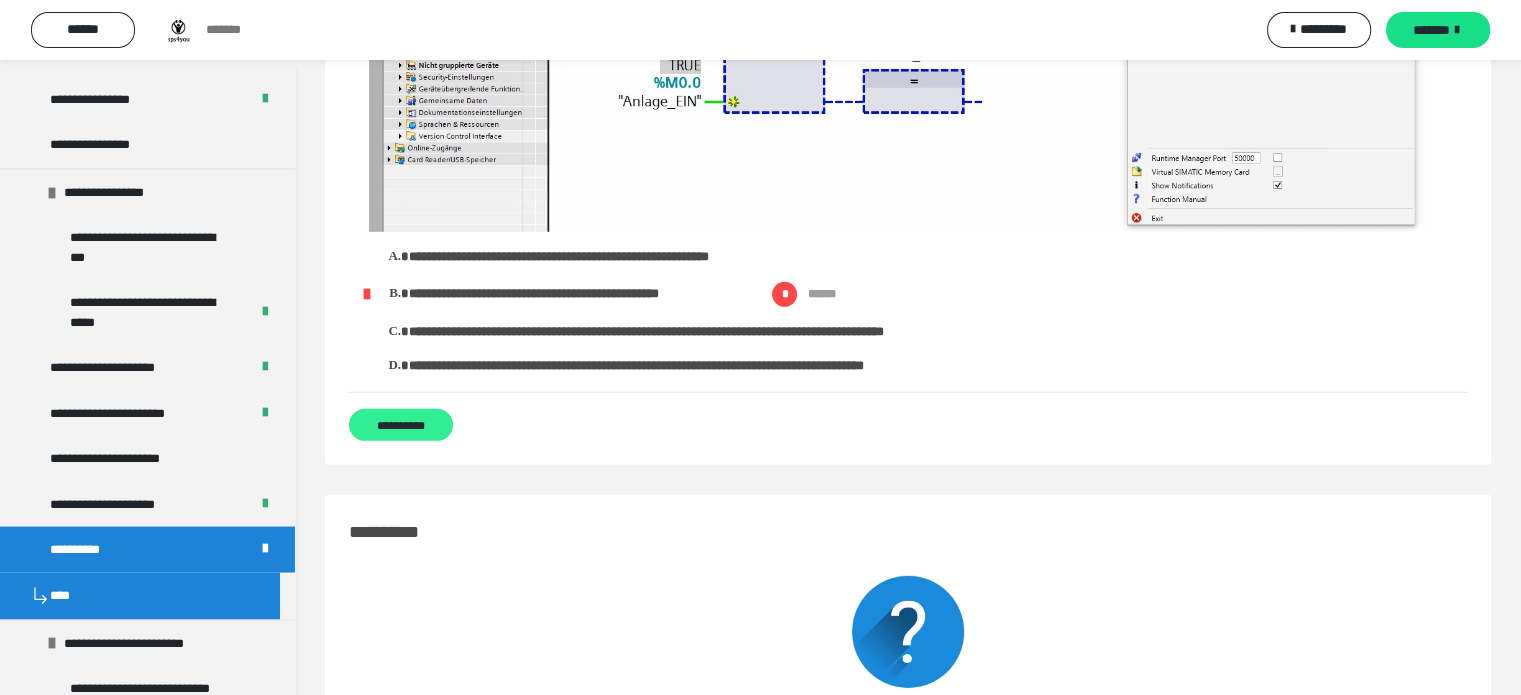 click on "**********" at bounding box center [401, 425] 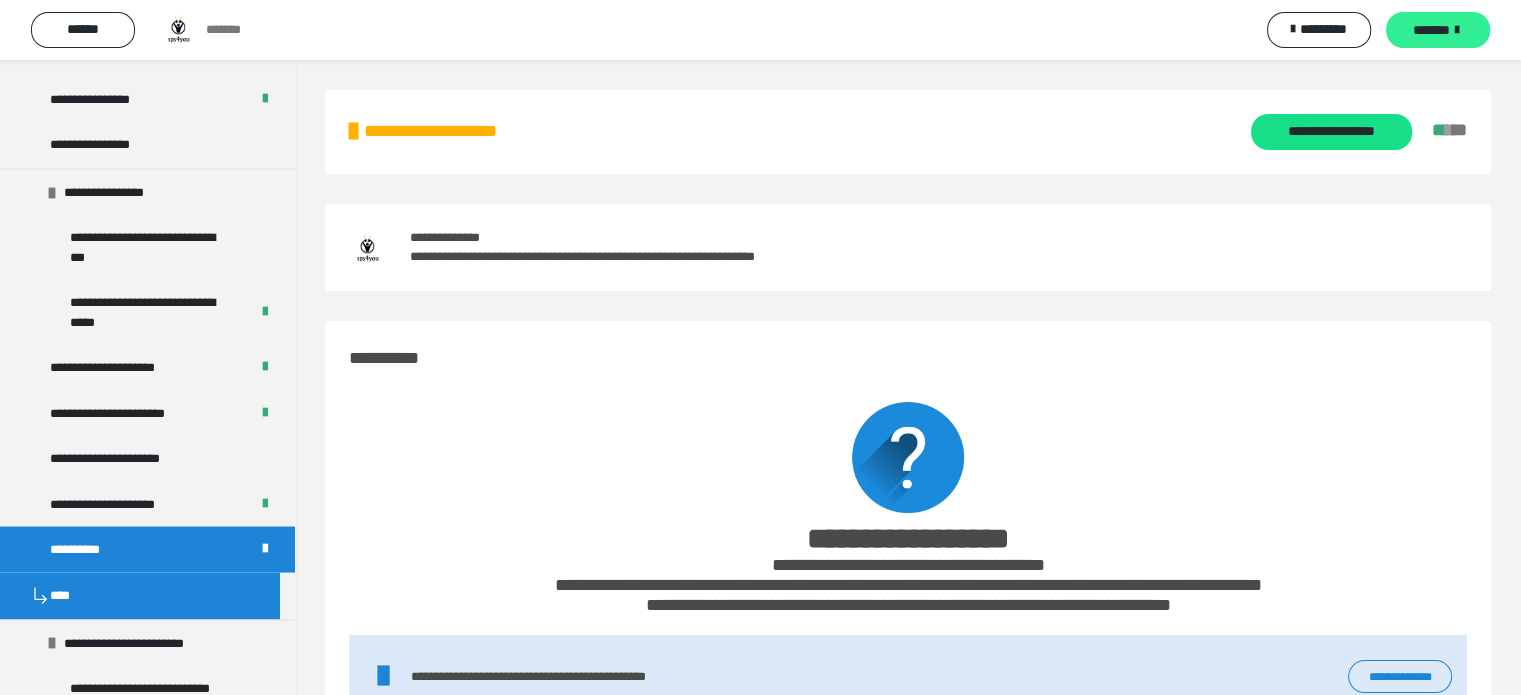 click on "*******" at bounding box center [1431, 30] 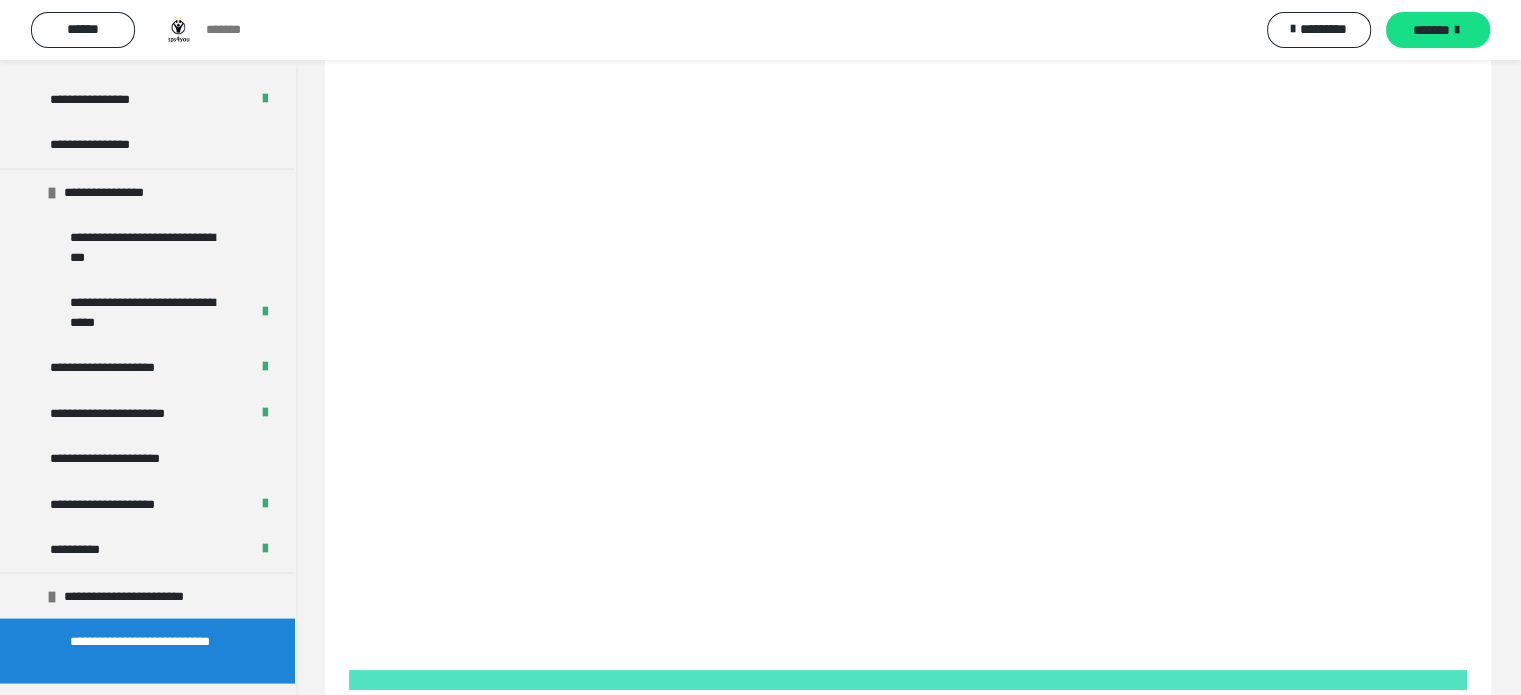 scroll, scrollTop: 194, scrollLeft: 0, axis: vertical 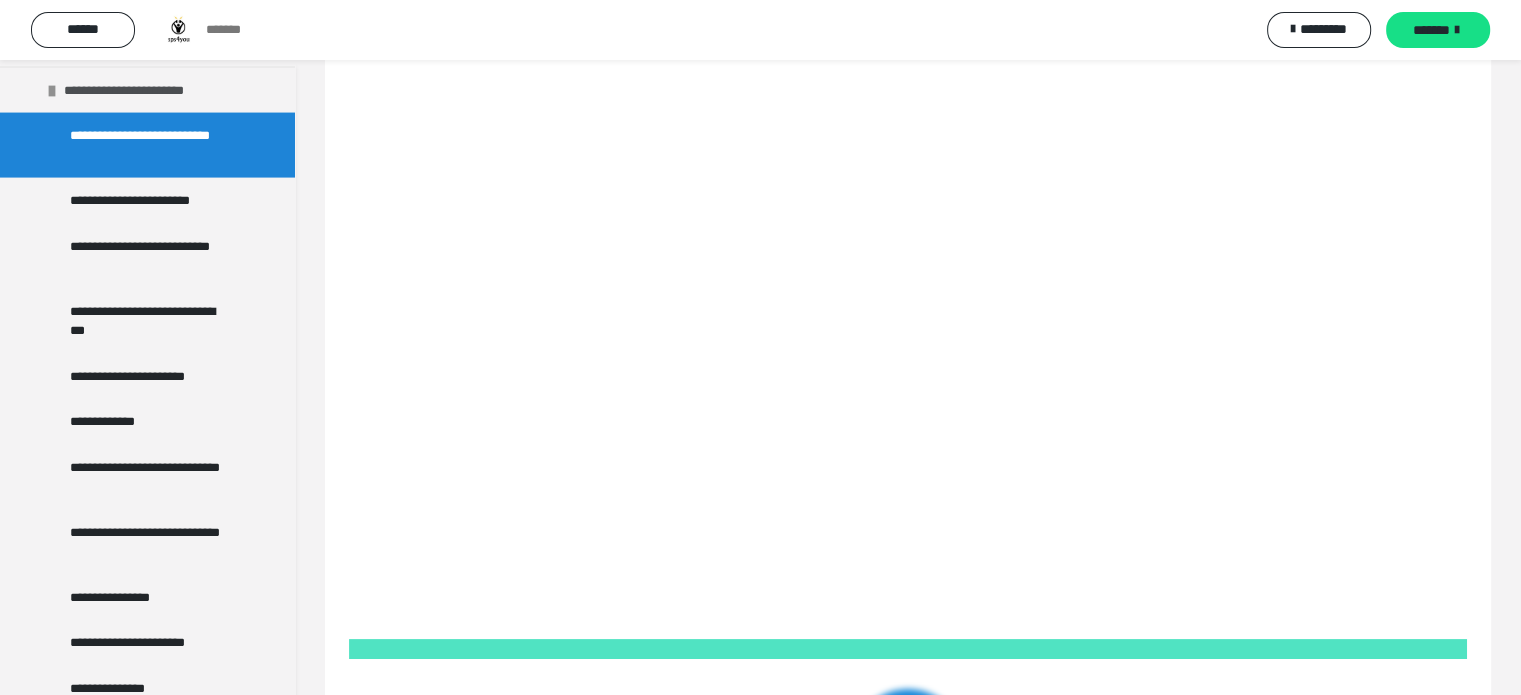 click at bounding box center [52, 91] 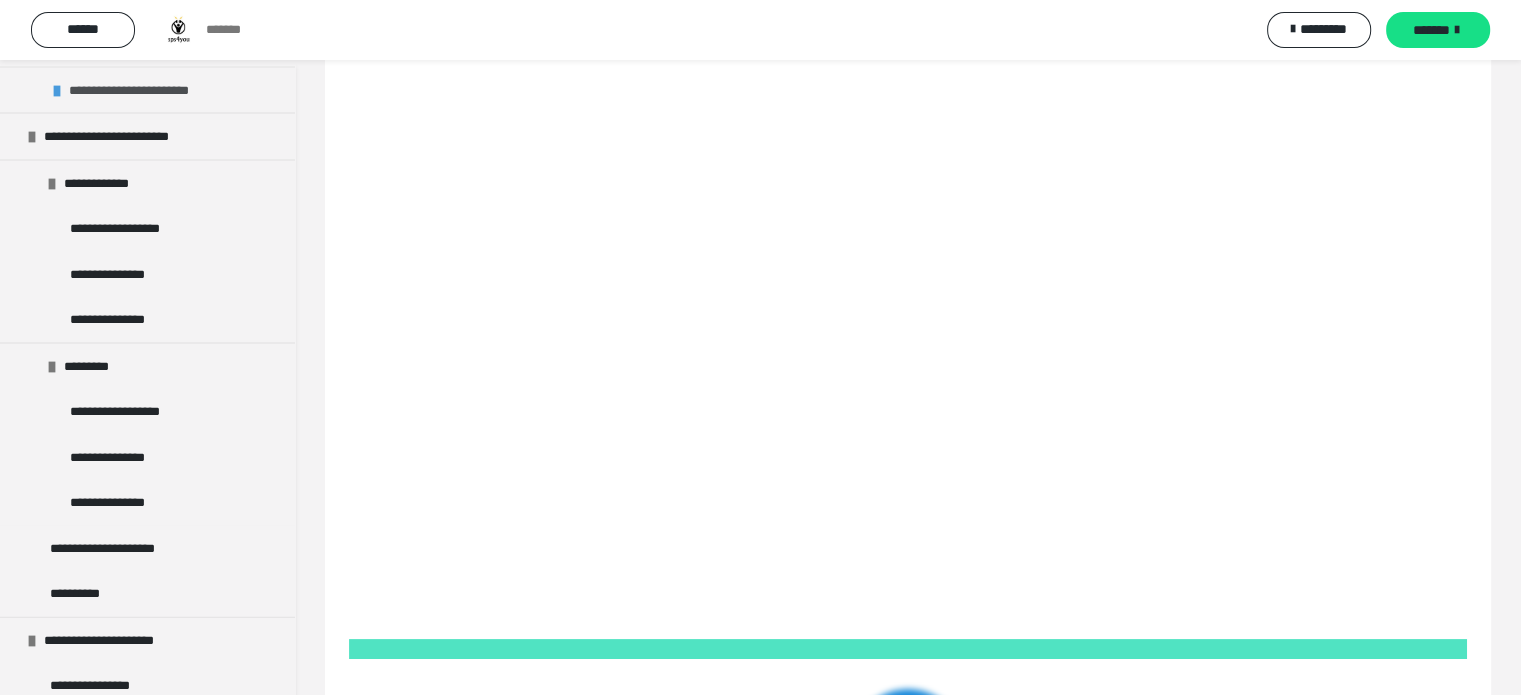click at bounding box center [57, 91] 